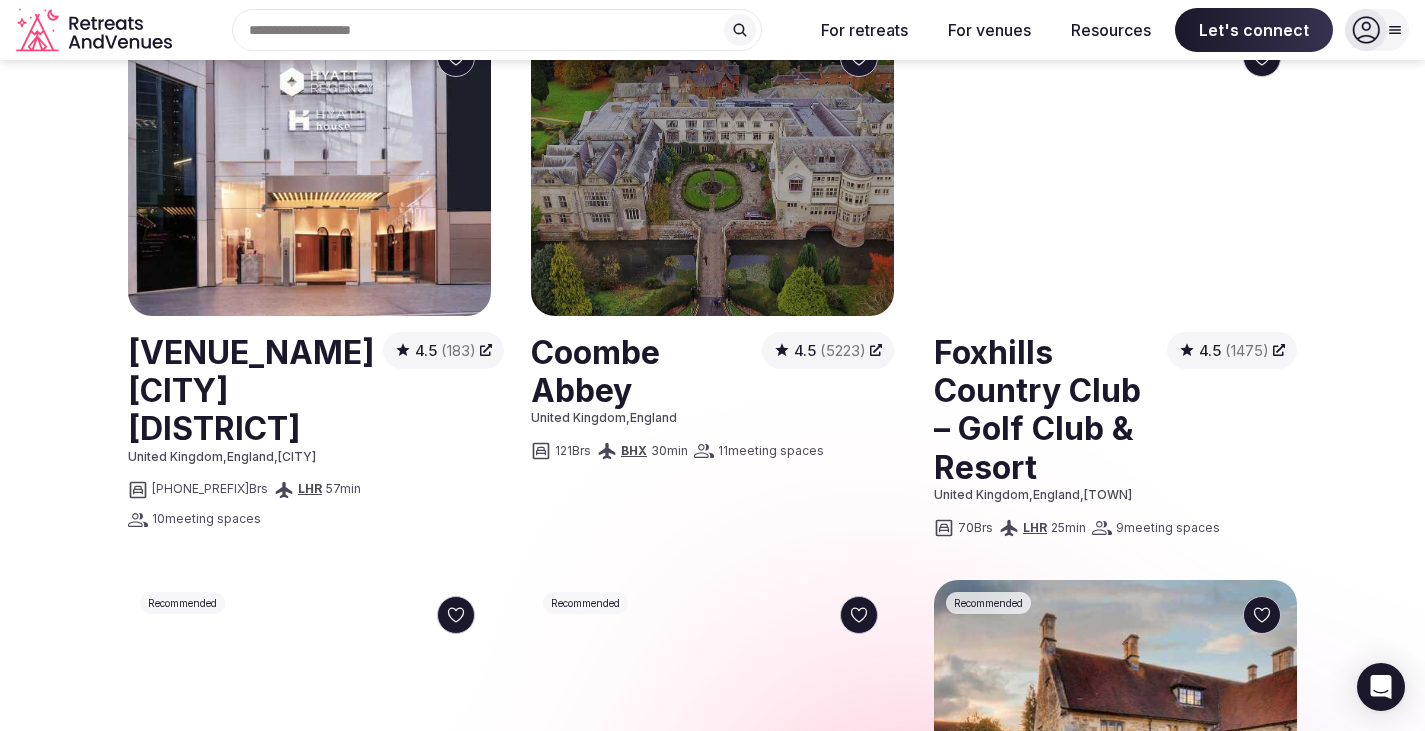 scroll, scrollTop: 1784, scrollLeft: 0, axis: vertical 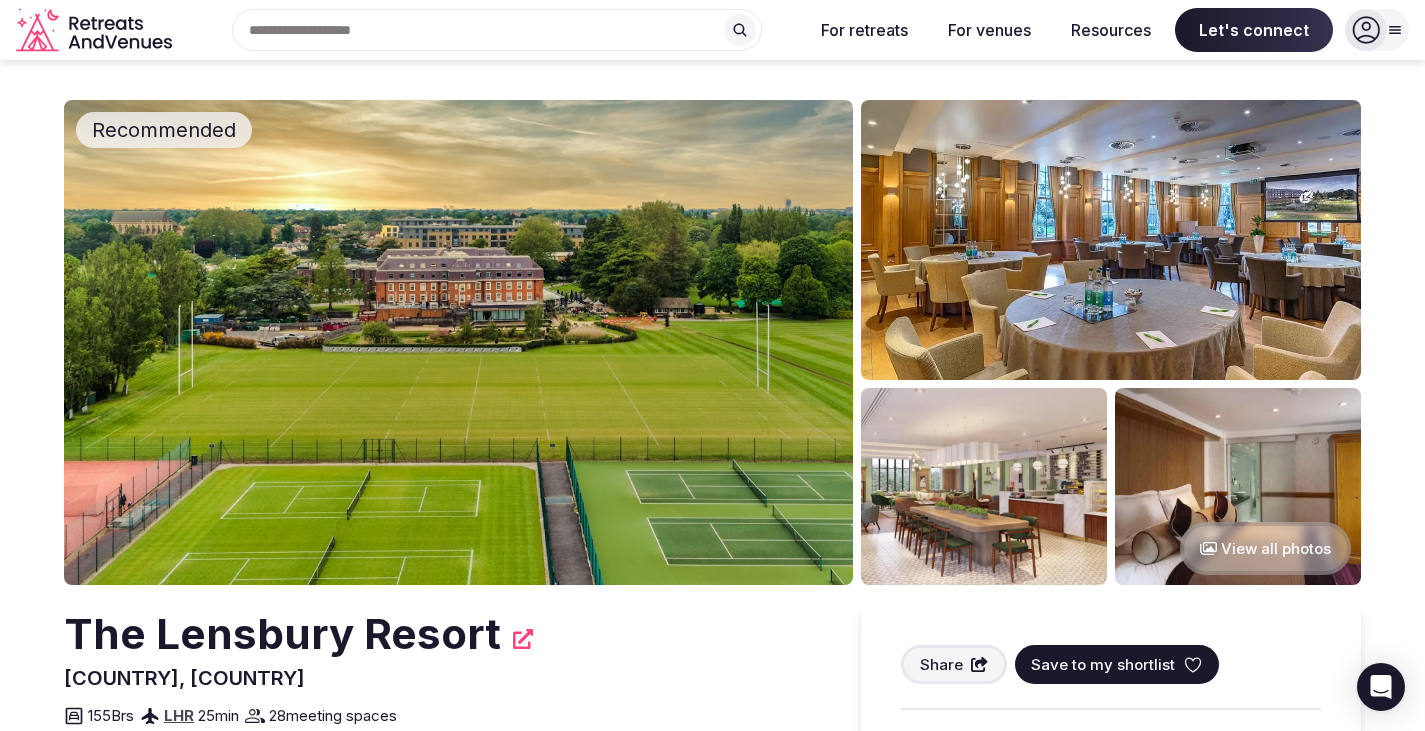 click at bounding box center [458, 342] 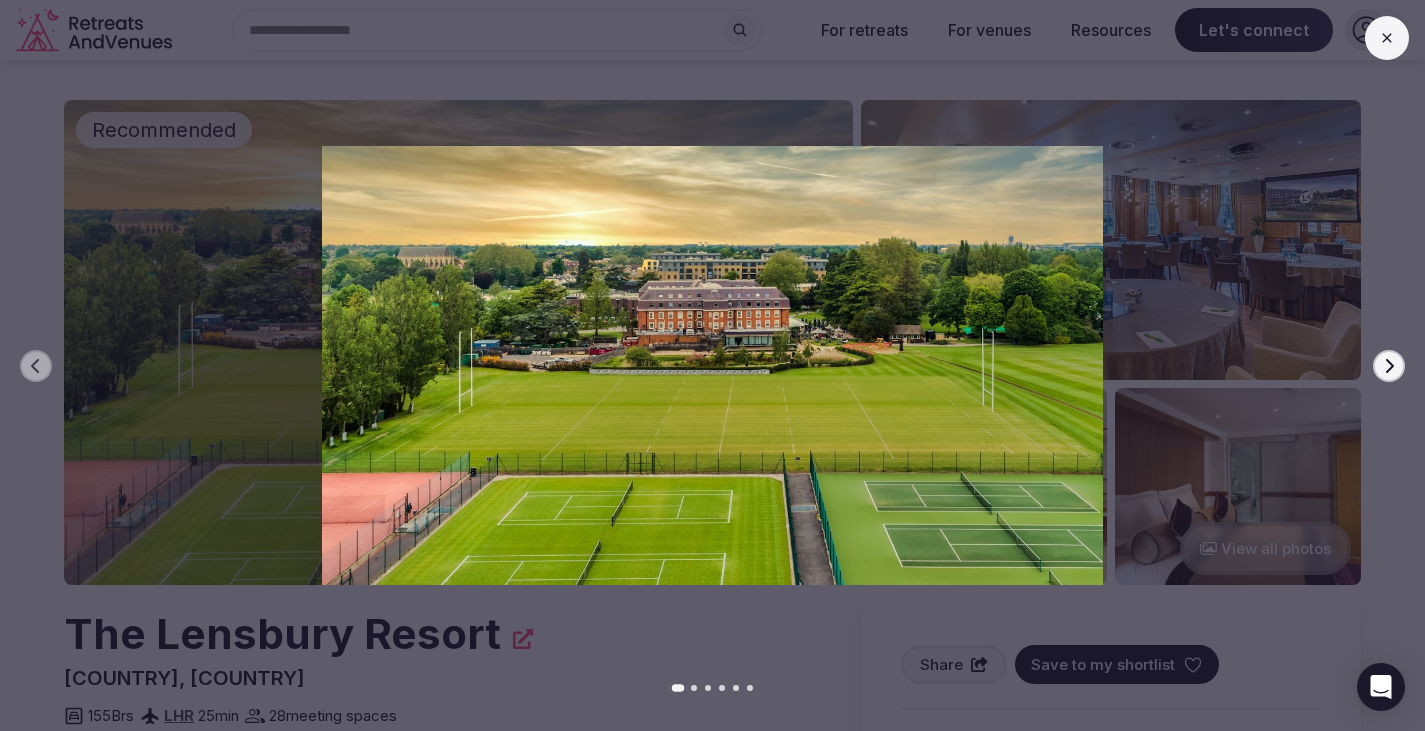 click on "Next slide" at bounding box center [1389, 366] 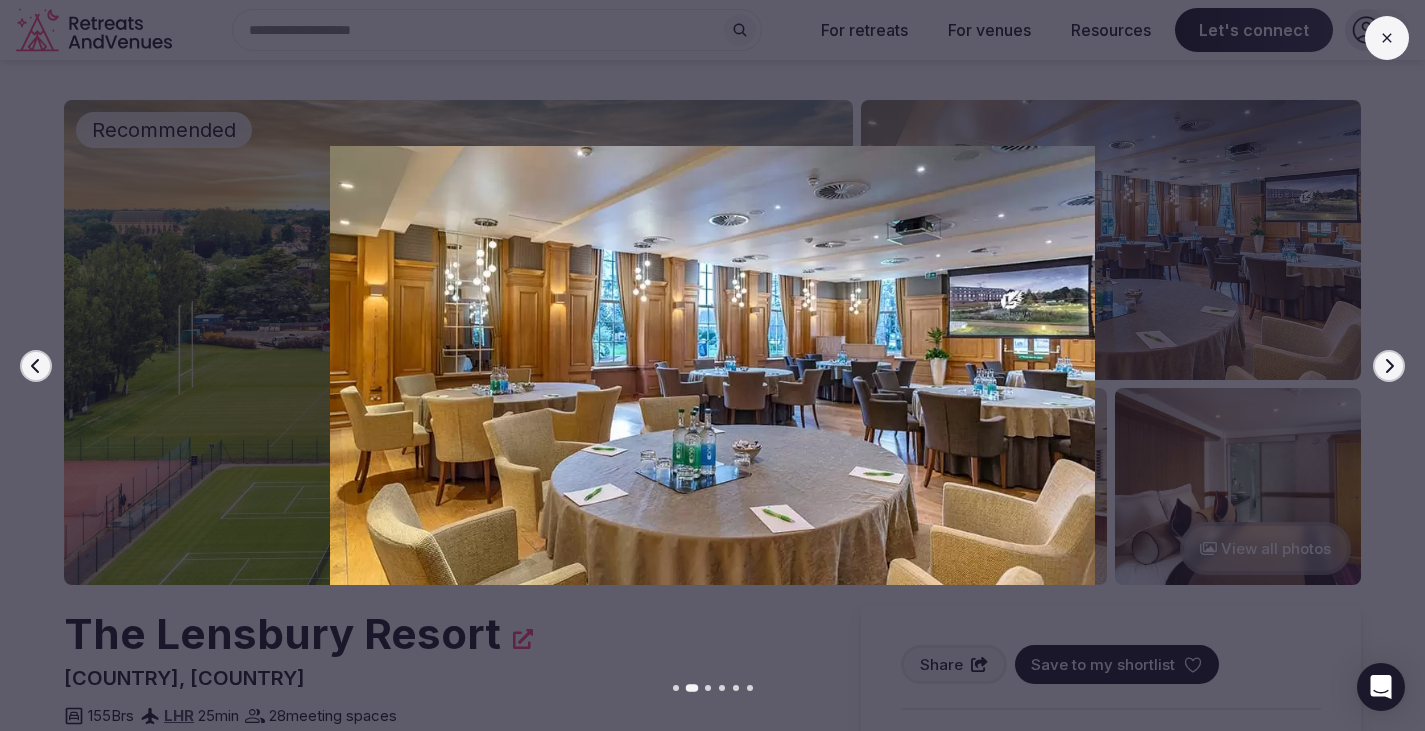 click on "Next slide" at bounding box center [1389, 366] 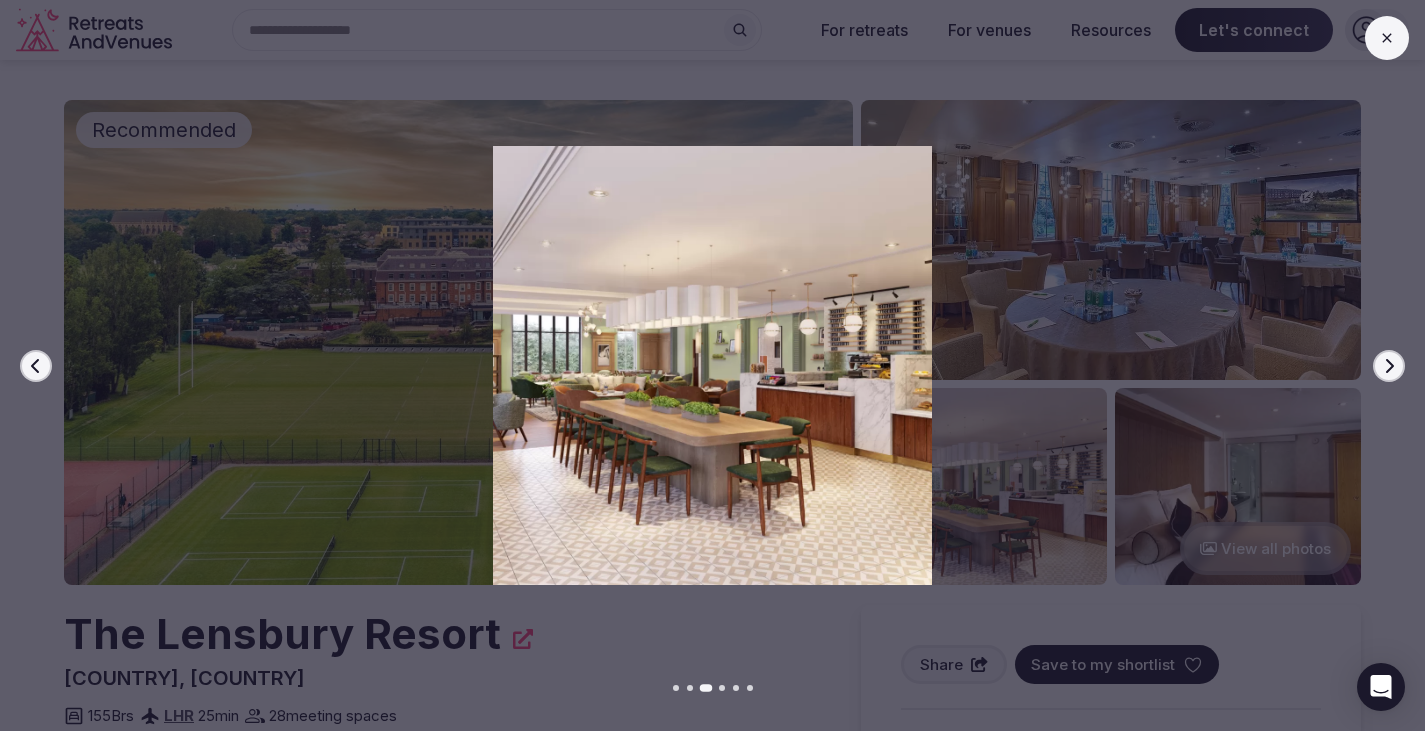 click on "Next slide" at bounding box center [1389, 366] 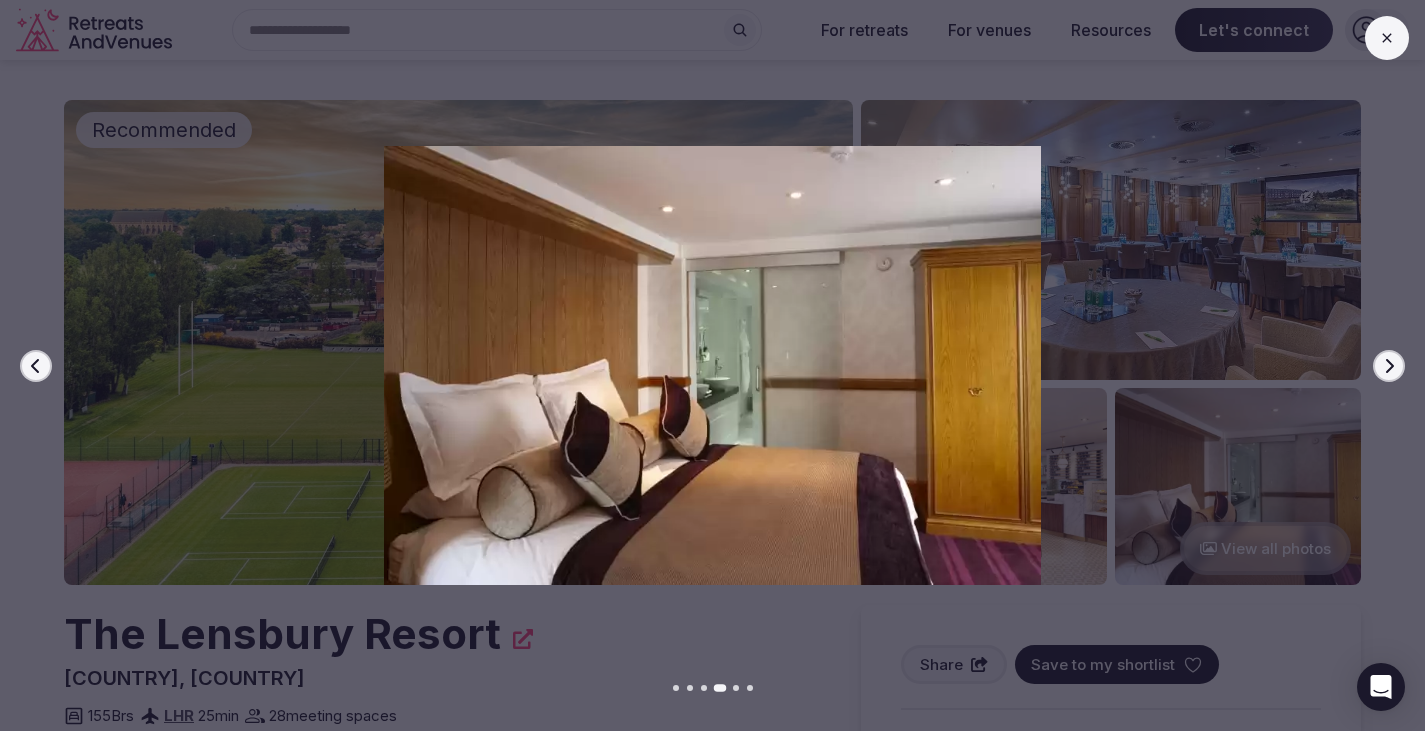 click on "Next slide" at bounding box center [1389, 366] 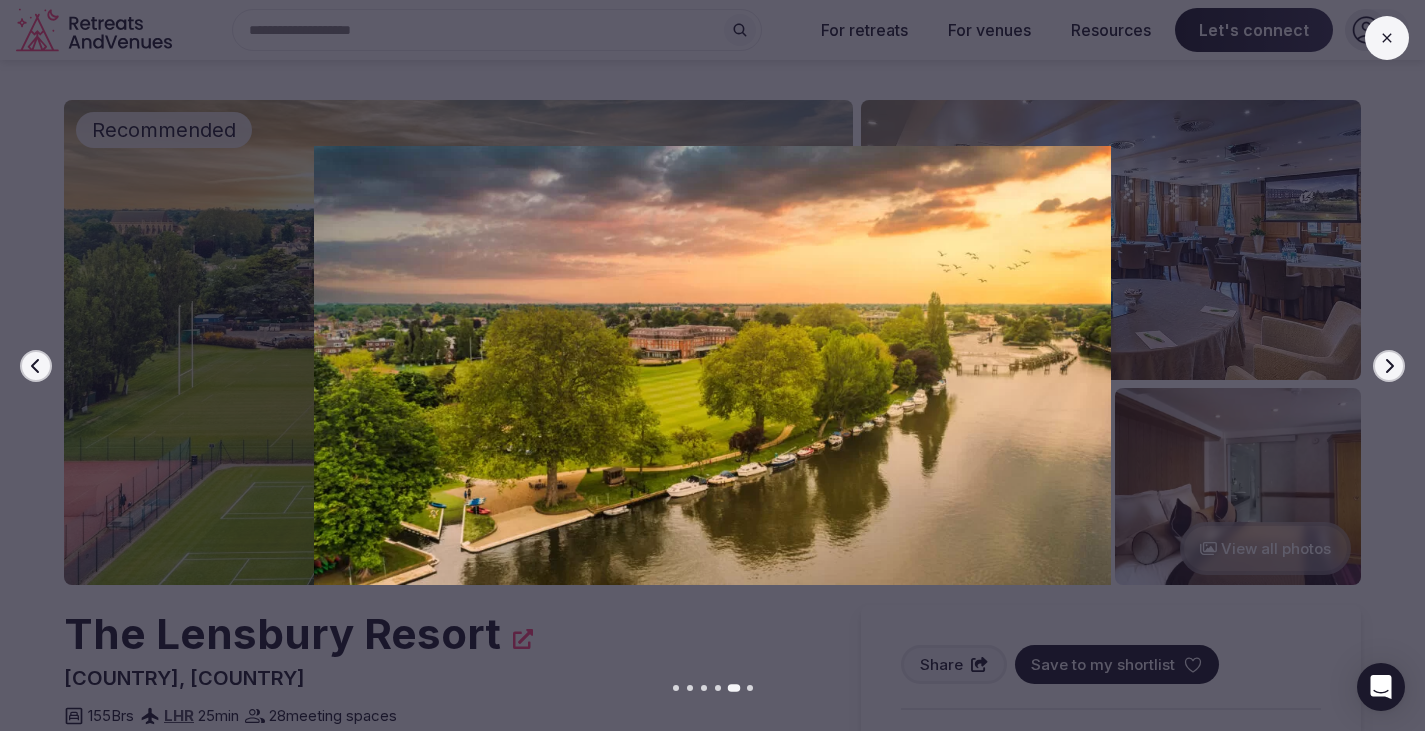 click on "Next slide" at bounding box center [1389, 366] 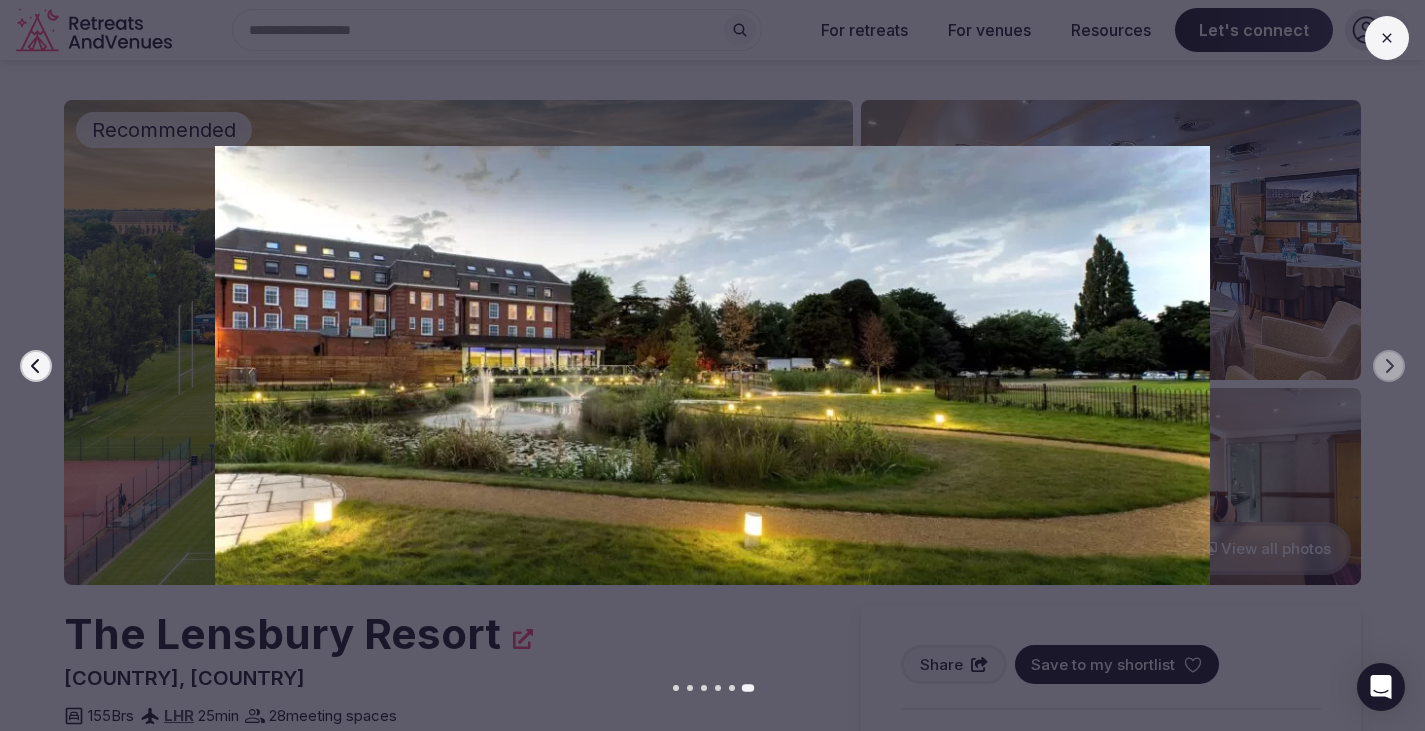 click on "Previous slide" at bounding box center (36, 366) 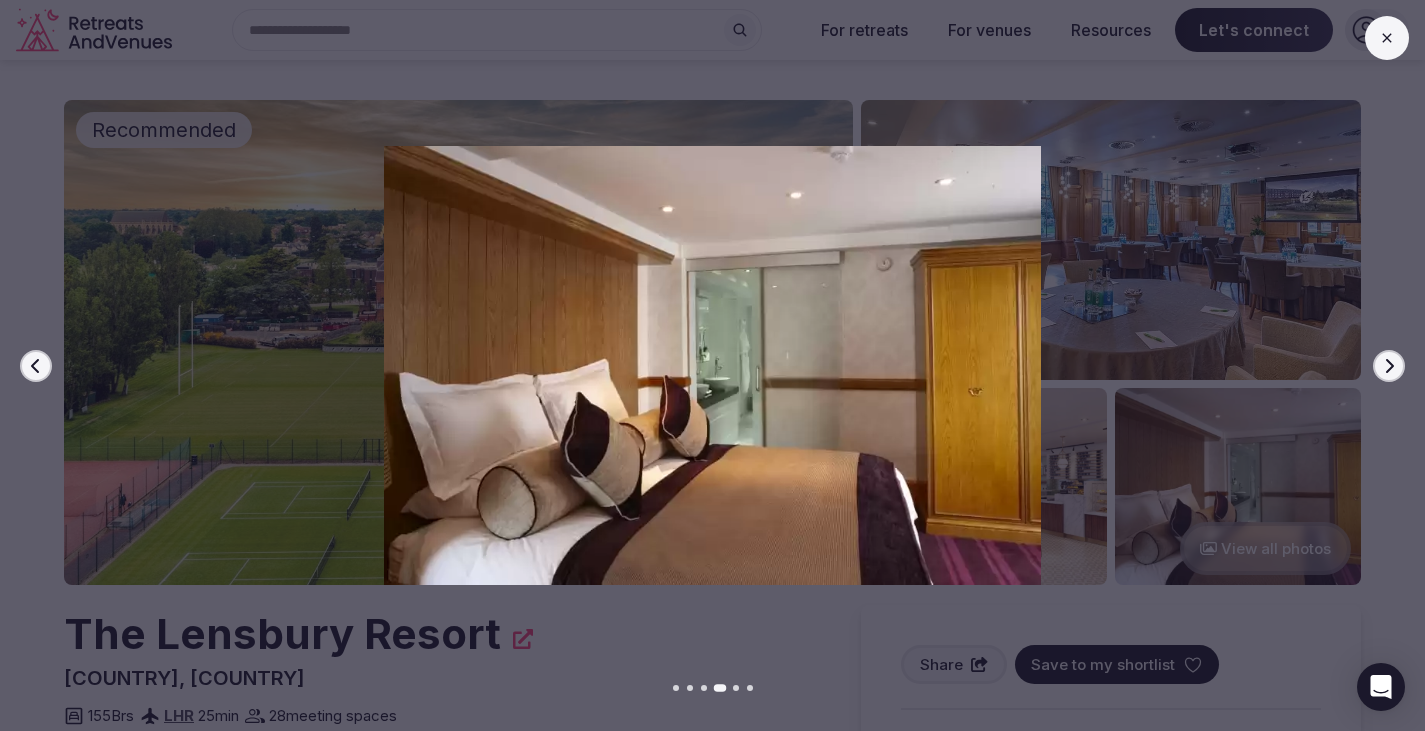 click on "Previous slide" at bounding box center (36, 366) 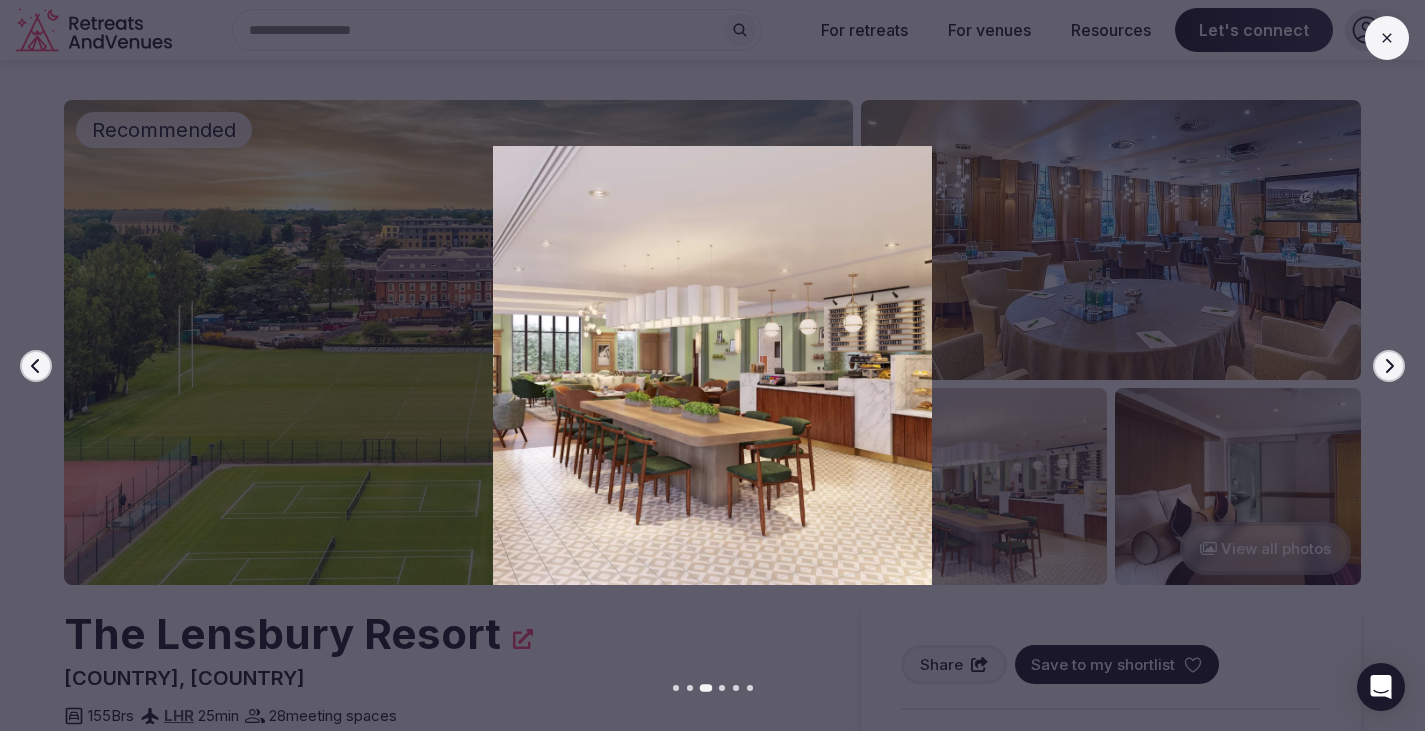 click on "Previous slide" at bounding box center [36, 366] 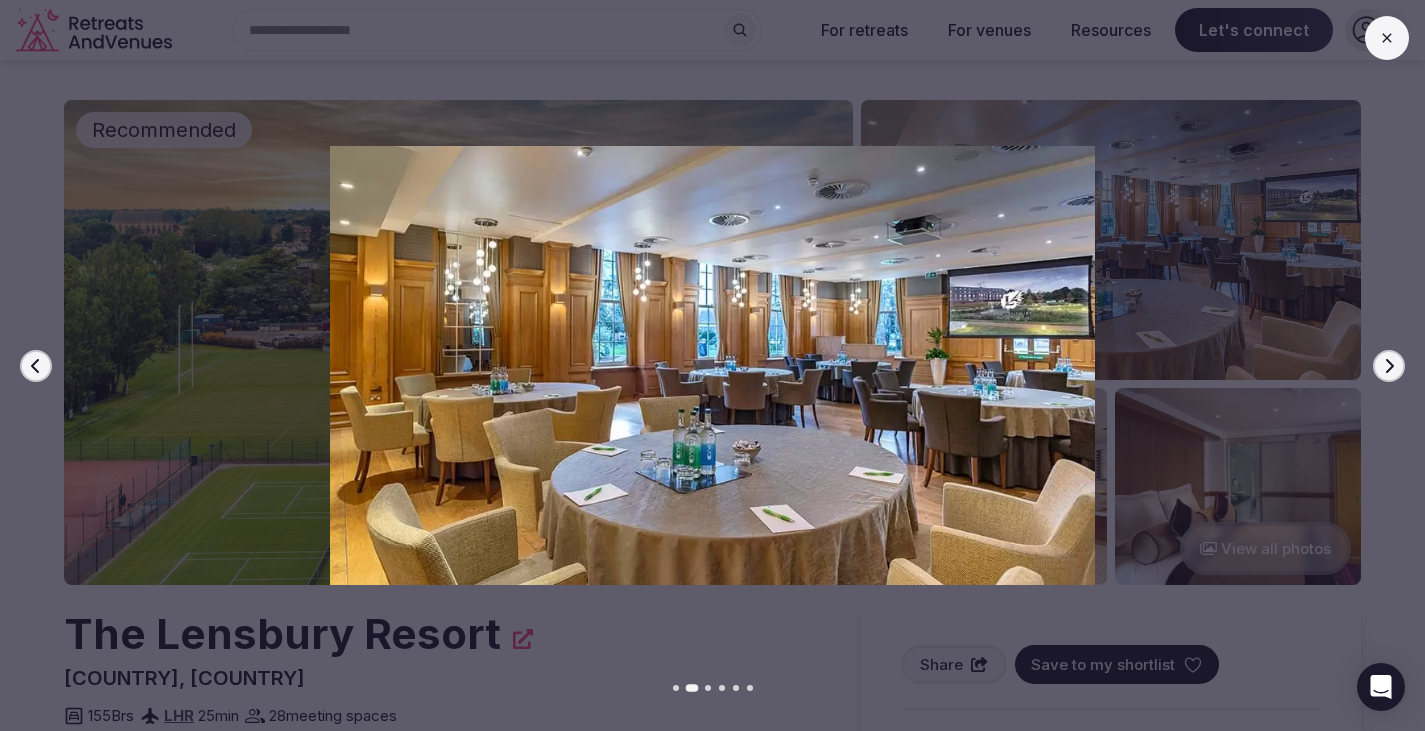 click on "Previous slide" at bounding box center [36, 366] 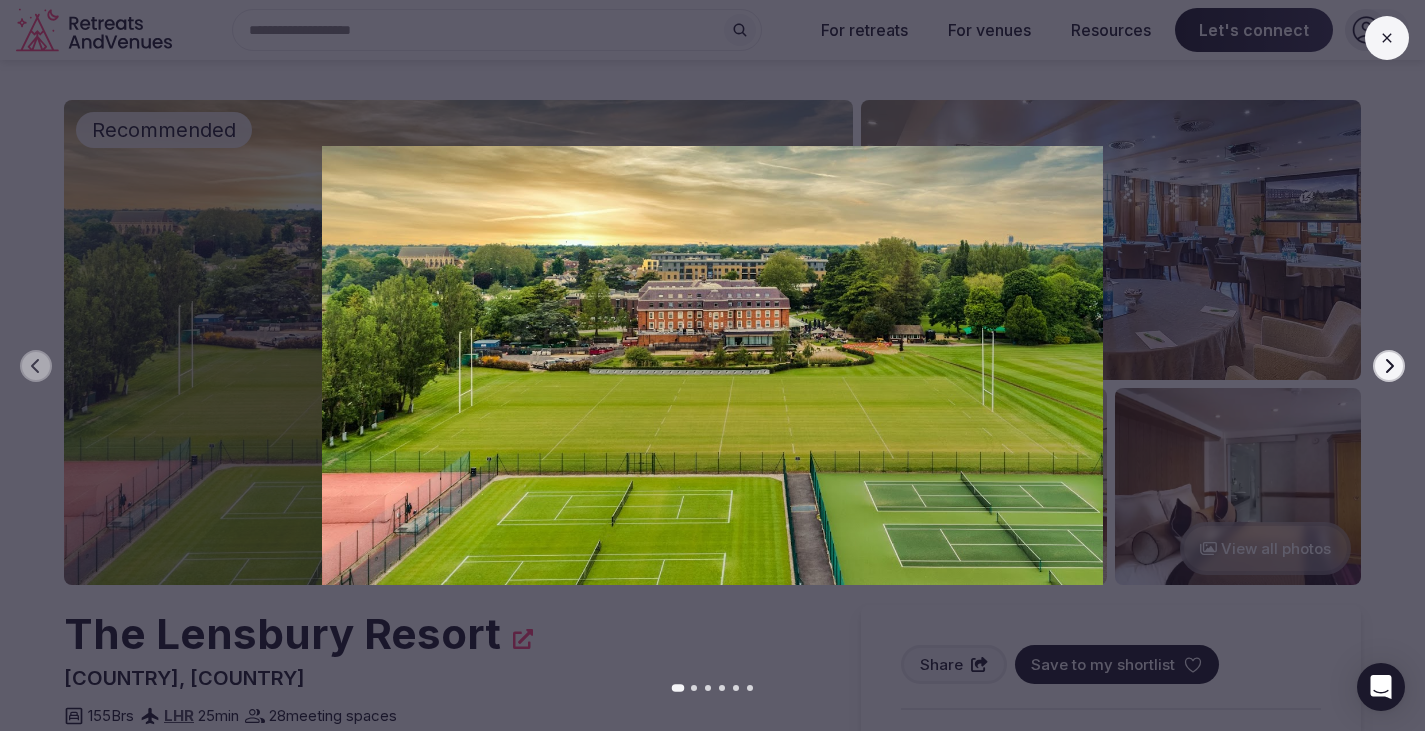 click at bounding box center [1387, 38] 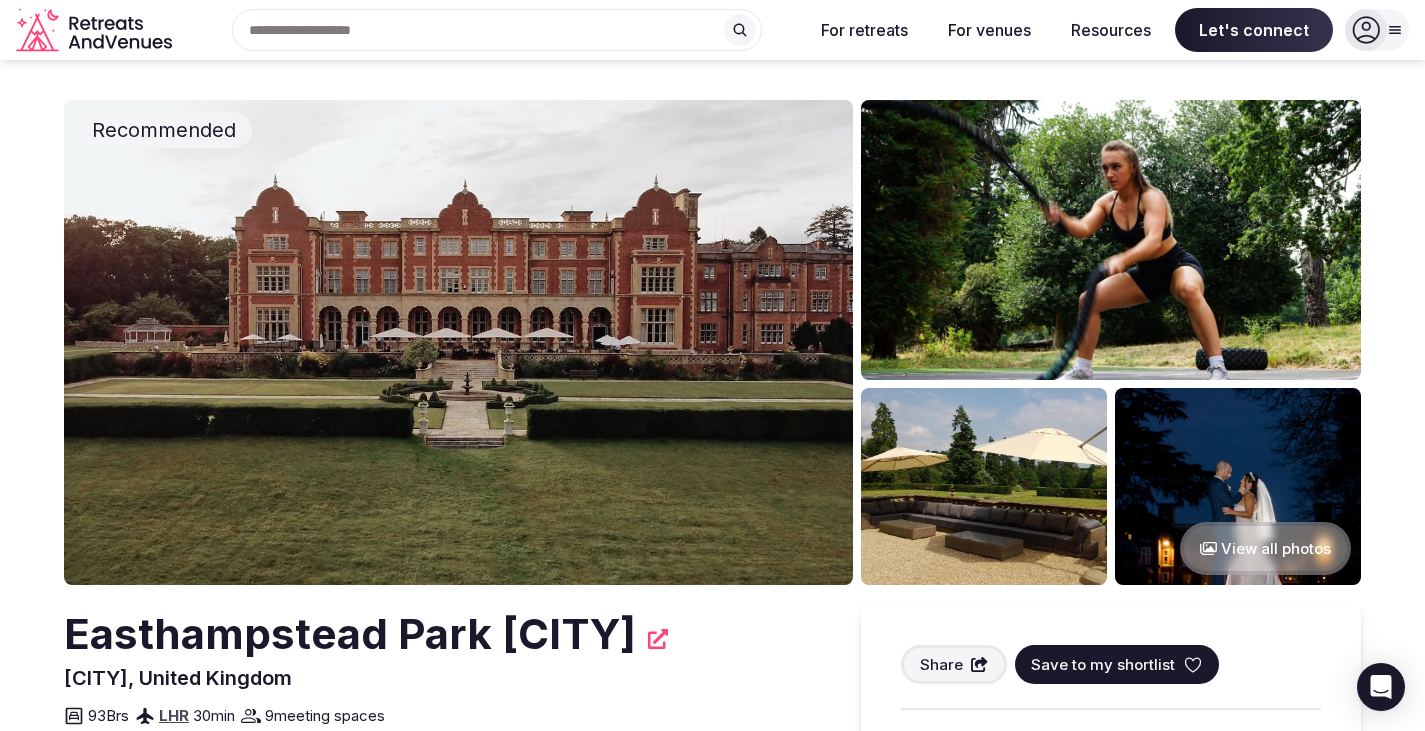 scroll, scrollTop: 0, scrollLeft: 0, axis: both 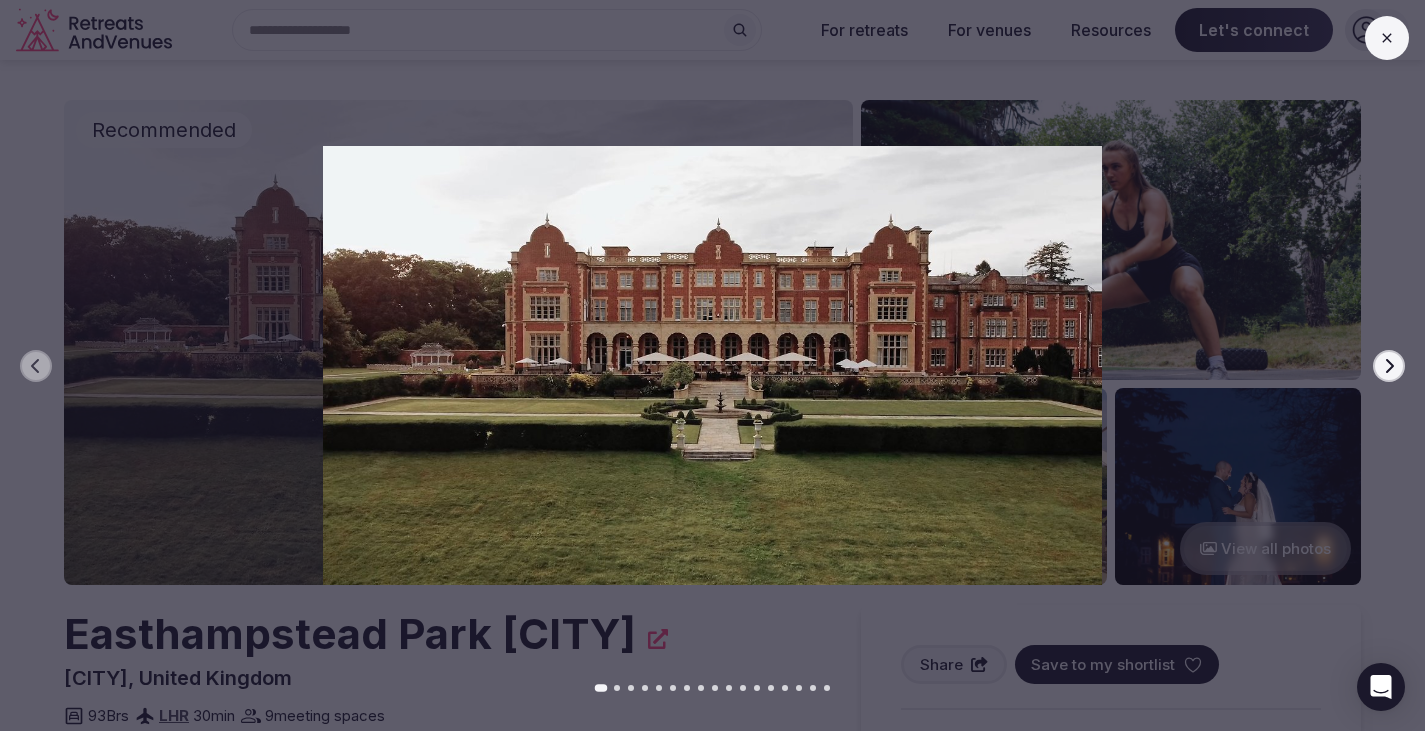 click 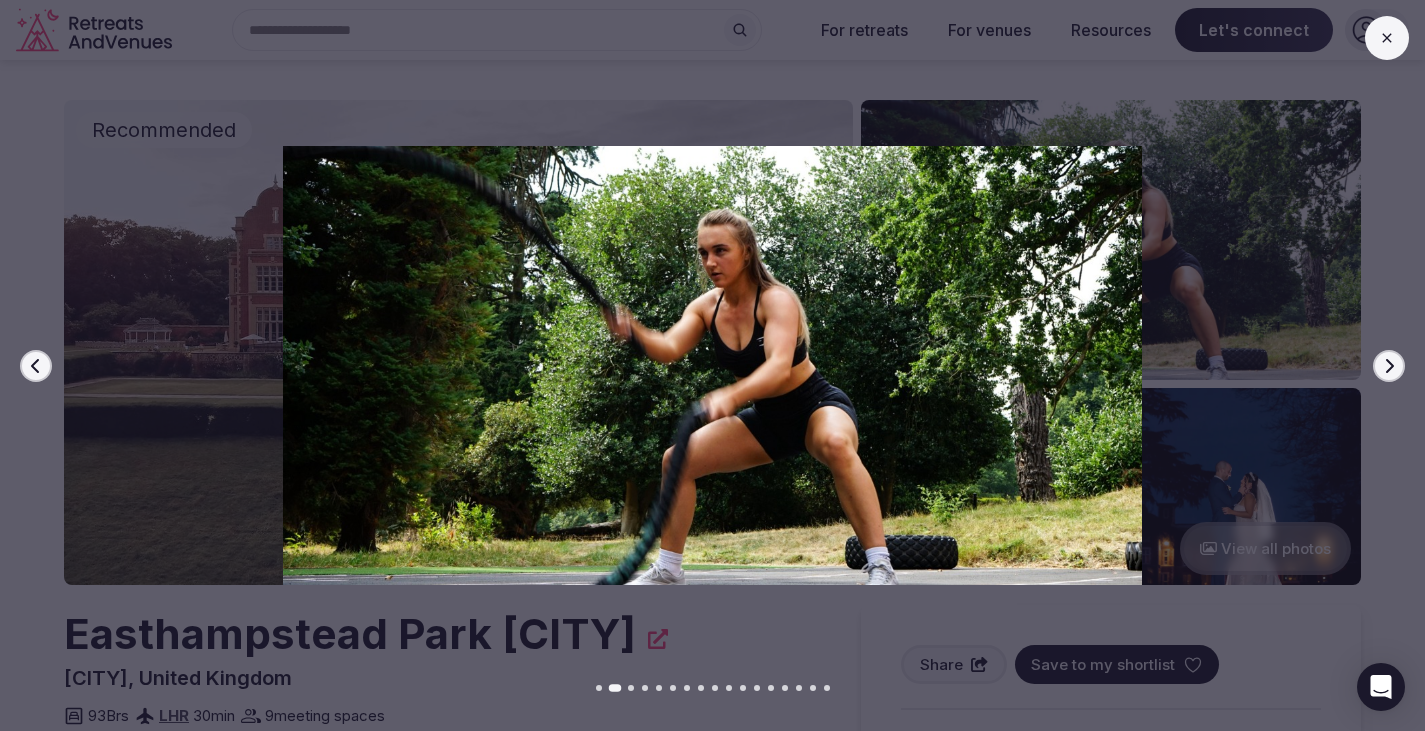 click 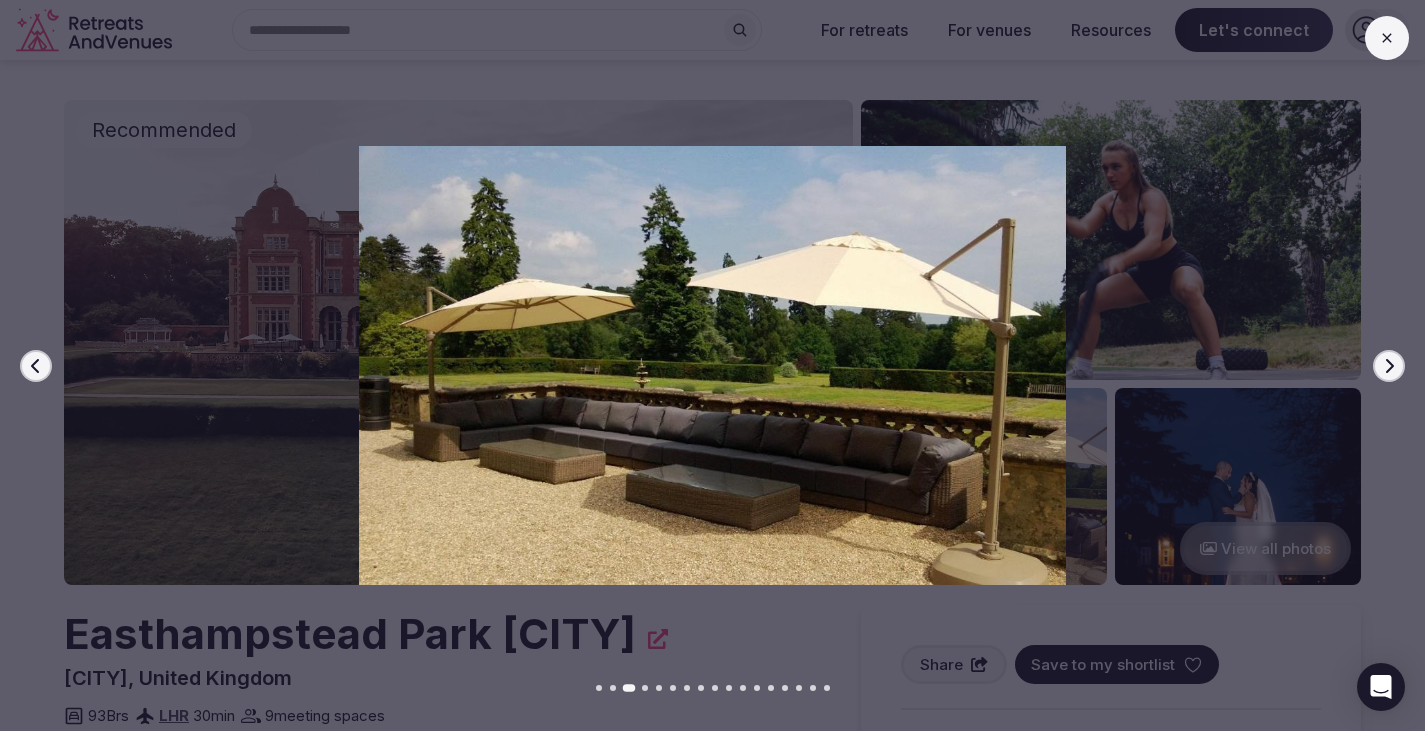 click 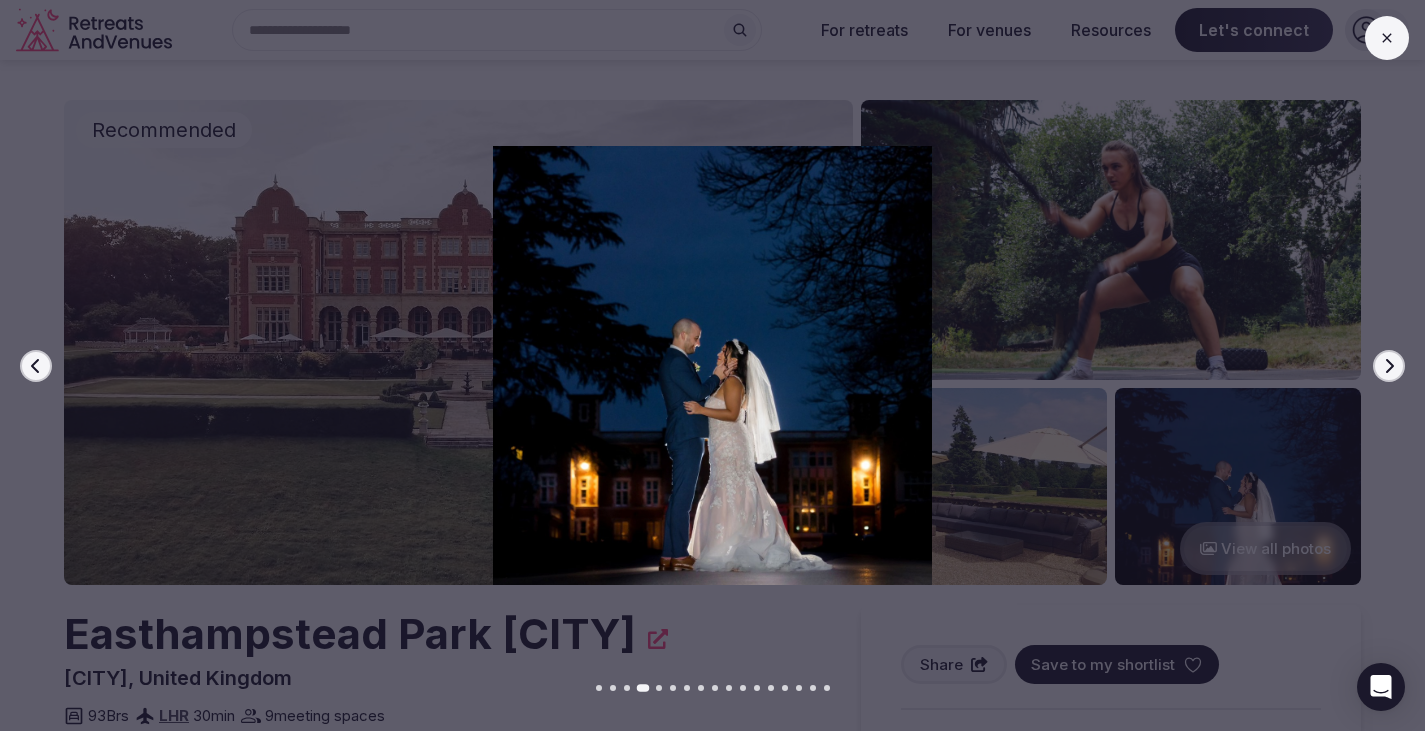 click 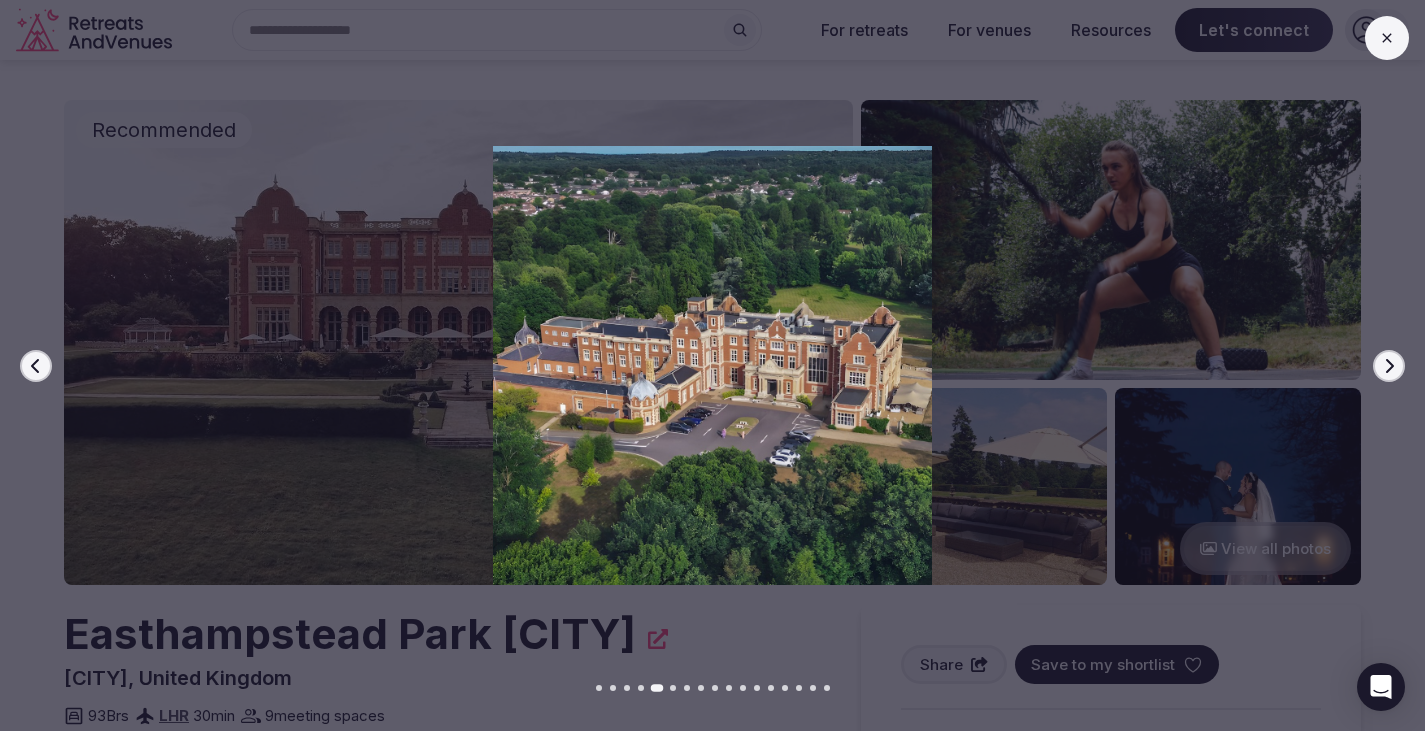 click 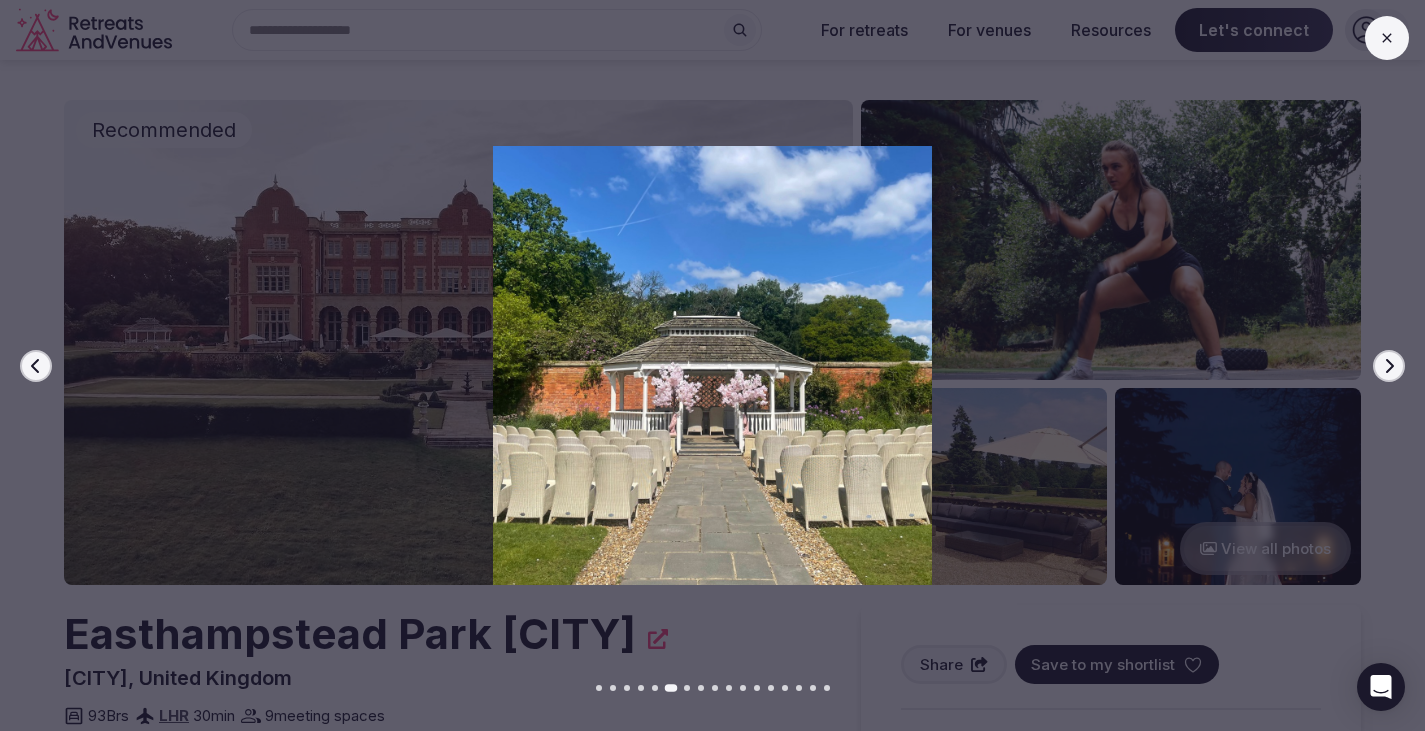 click 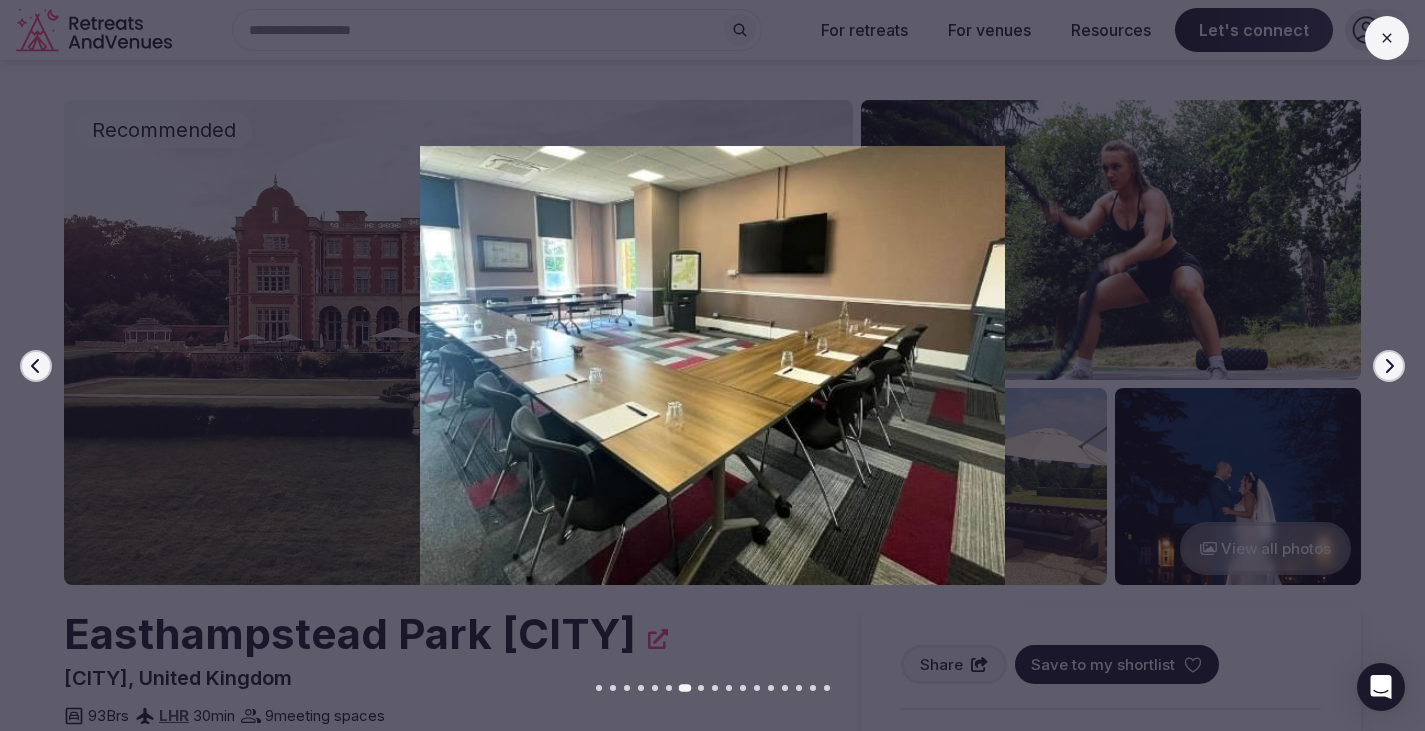click 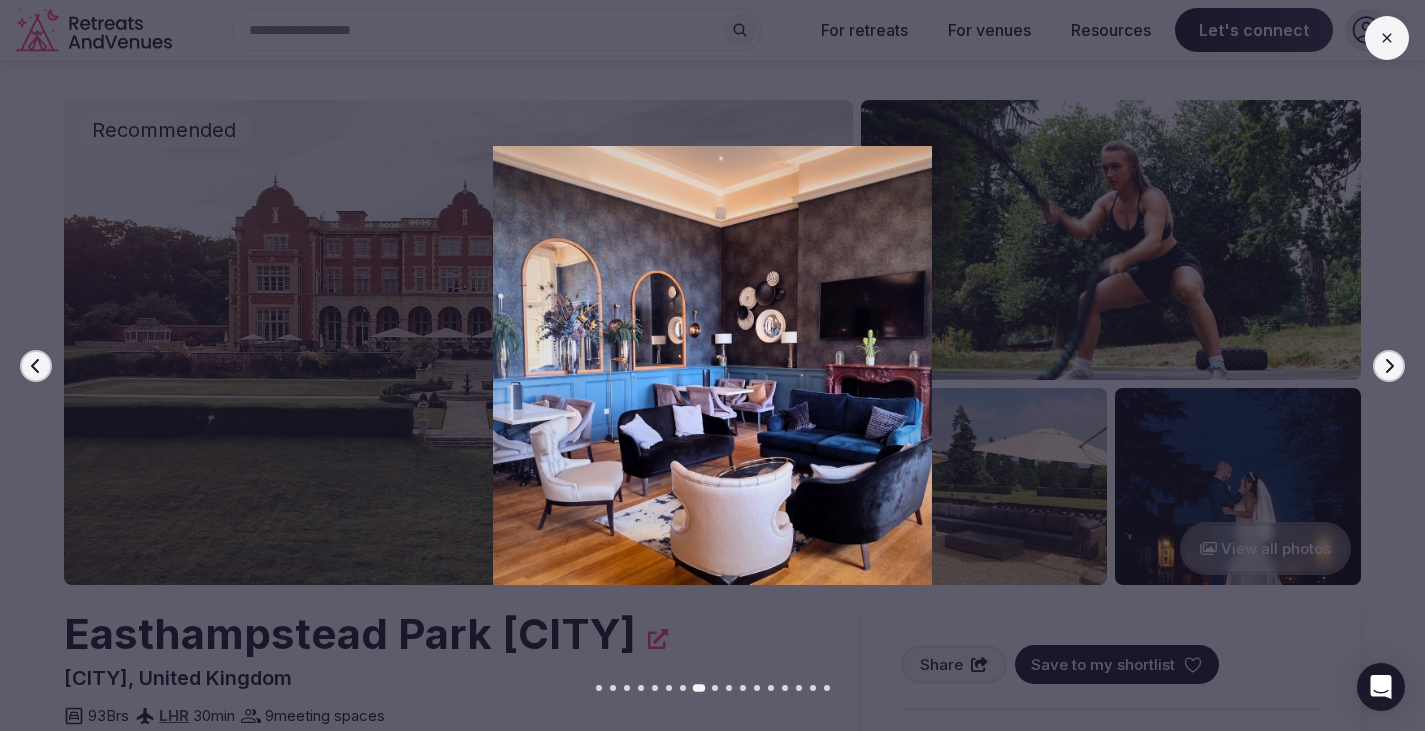 click 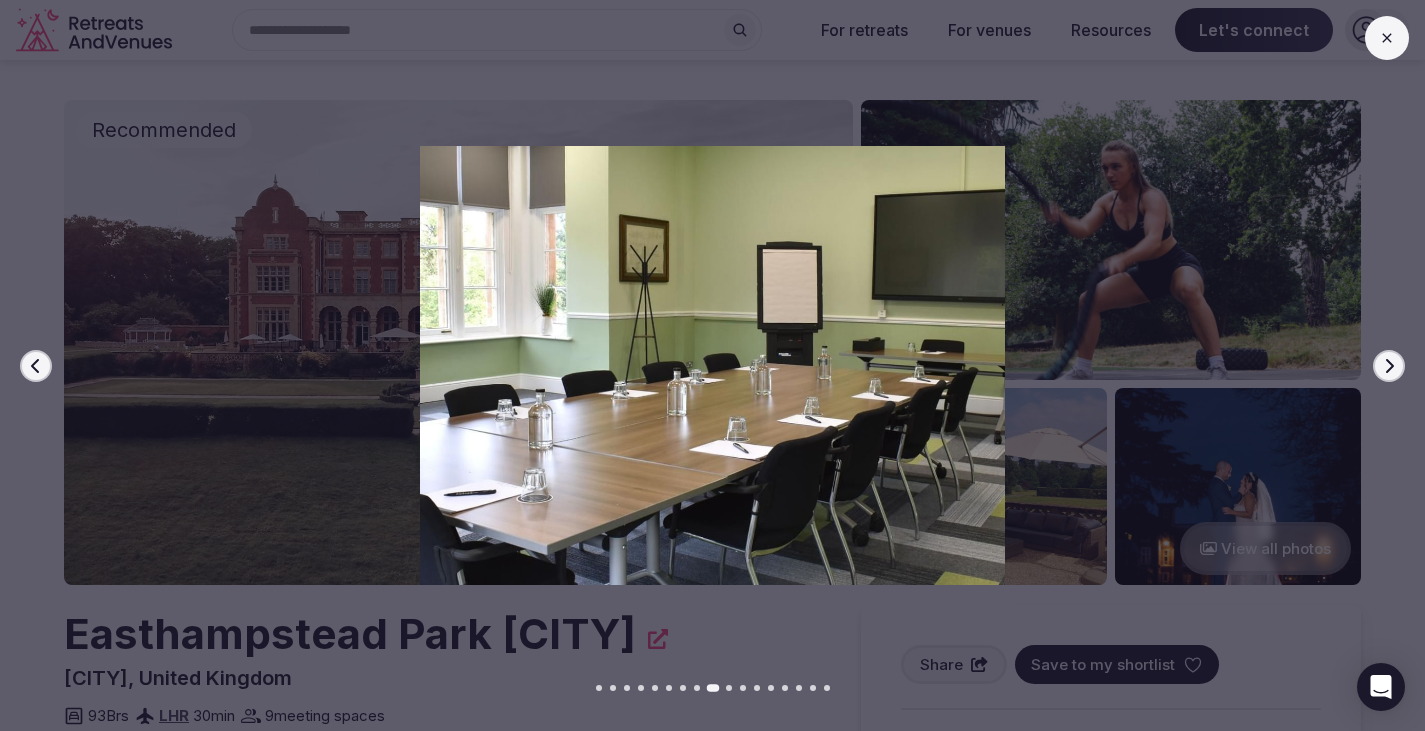 click 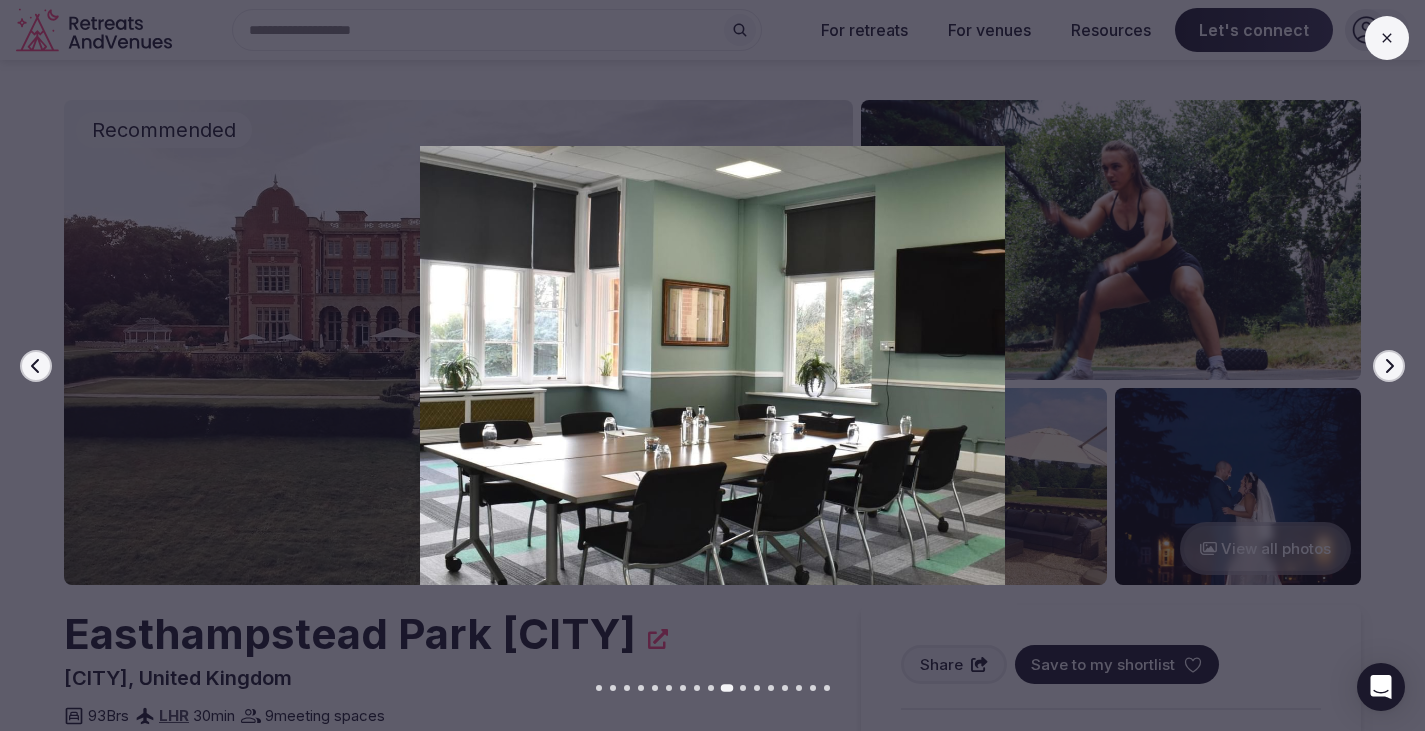click 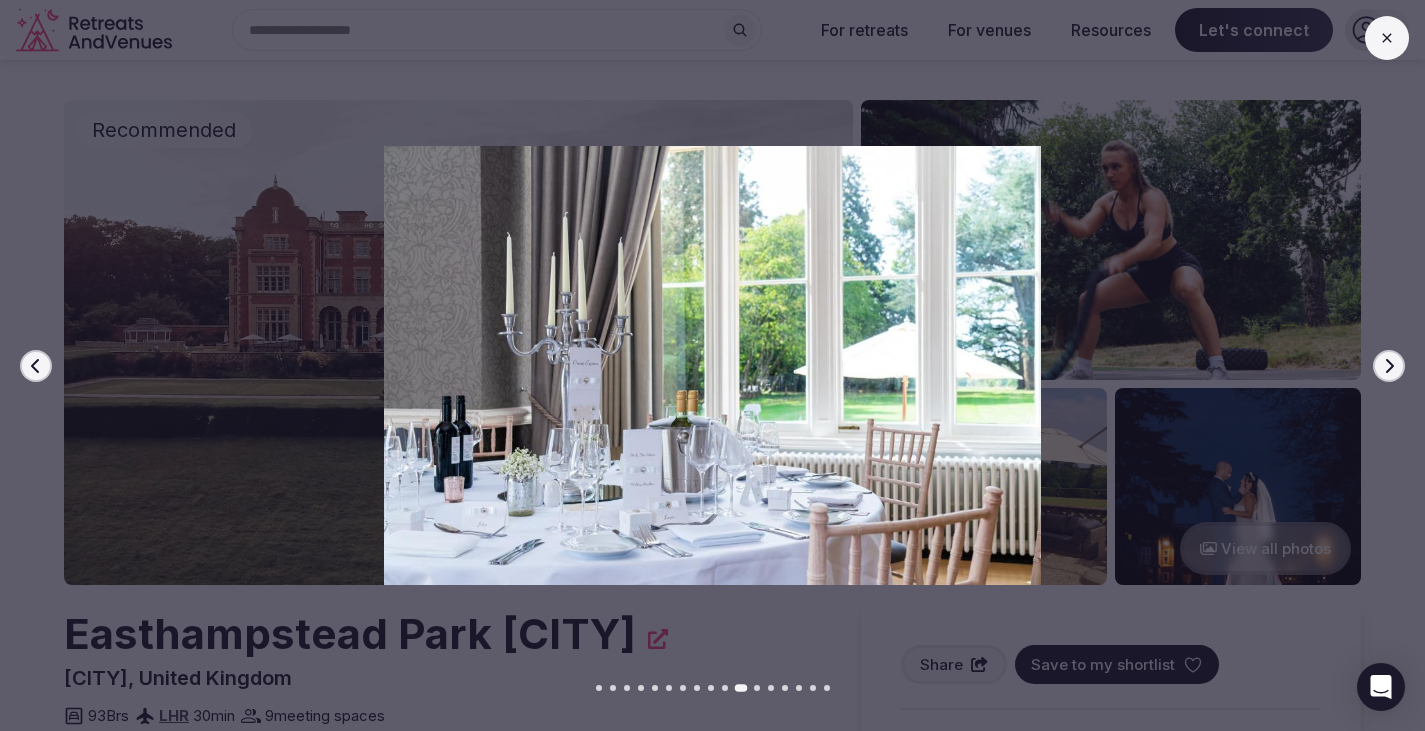 click 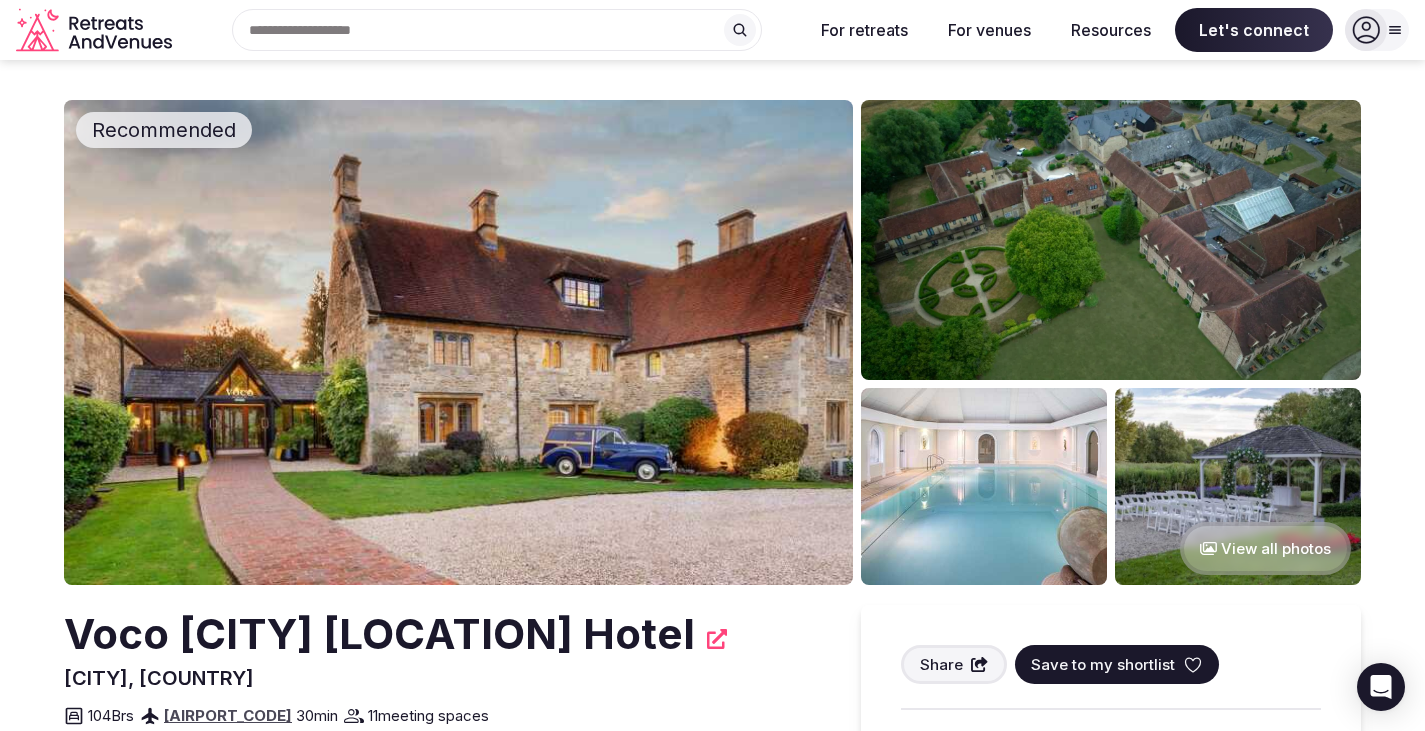 scroll, scrollTop: 0, scrollLeft: 0, axis: both 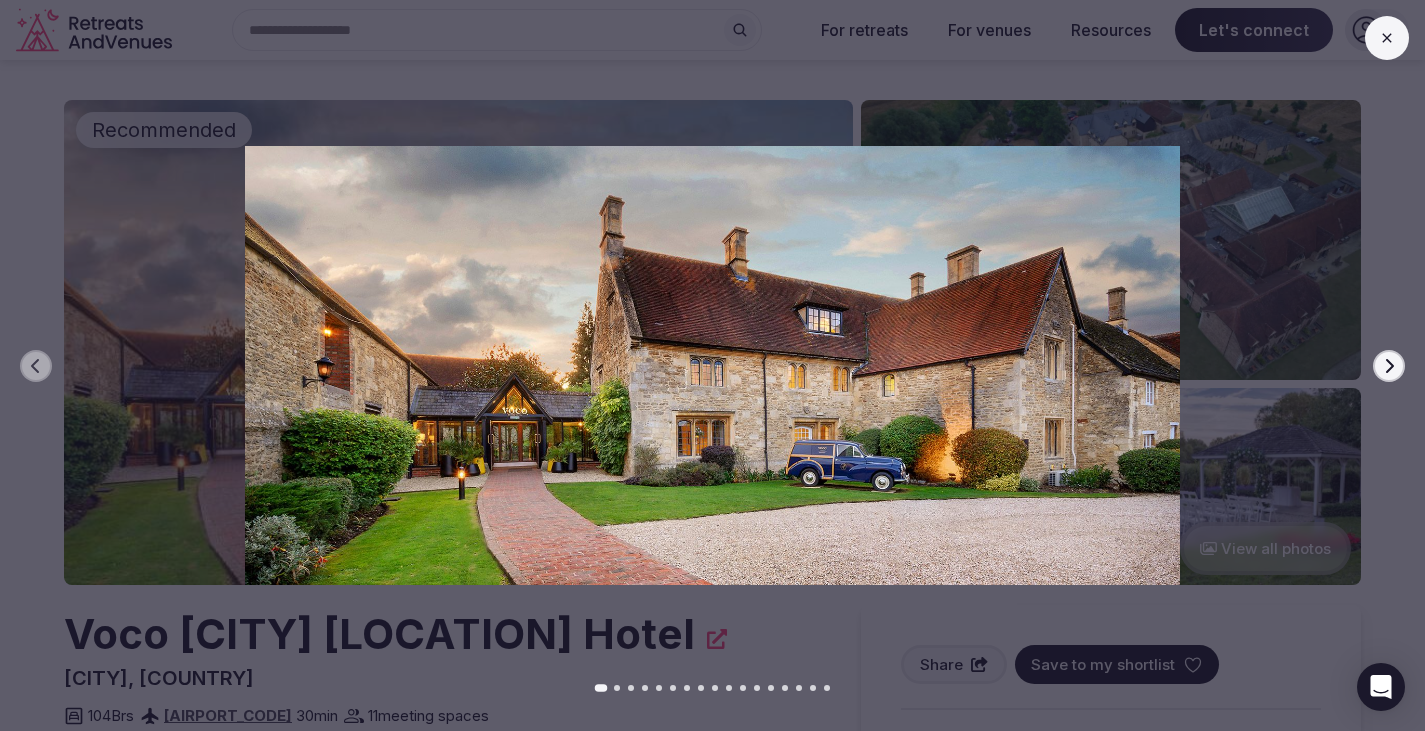 click 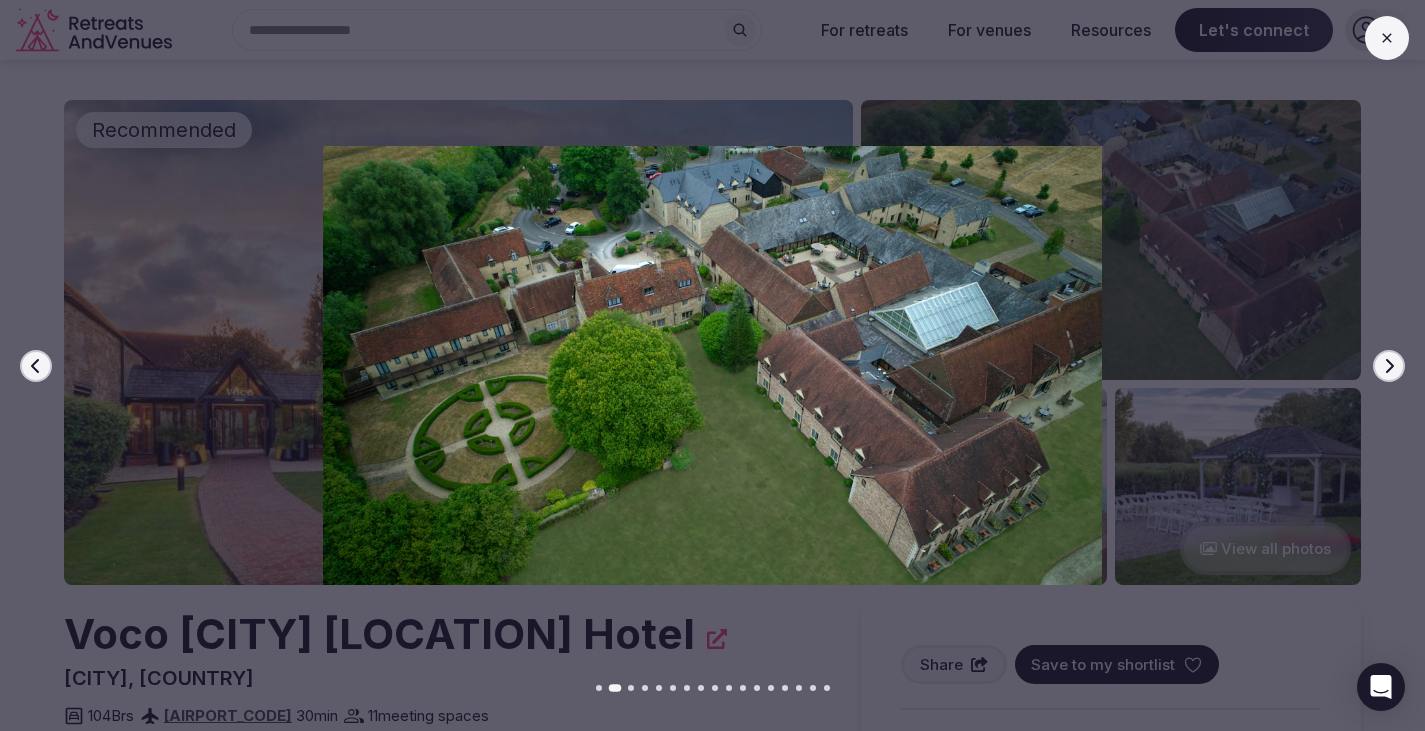 click 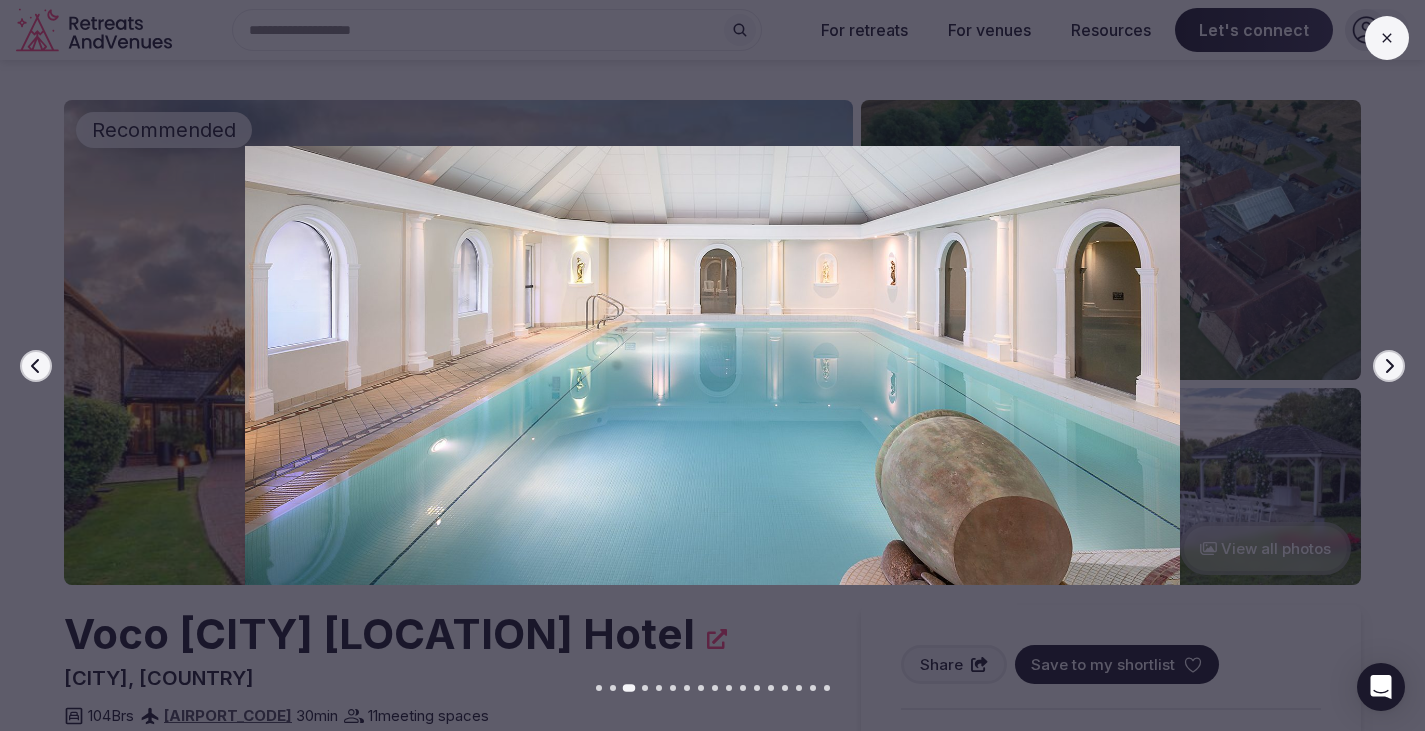 click 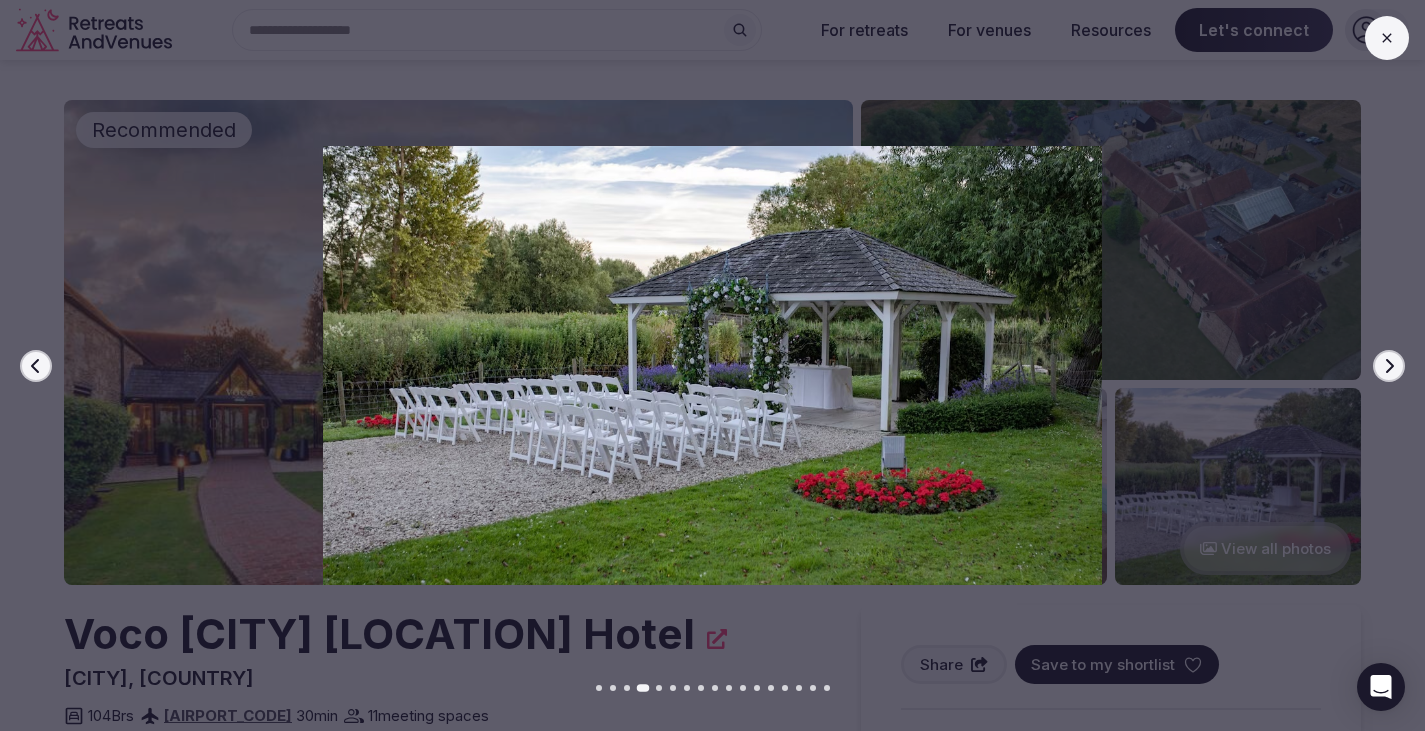 click 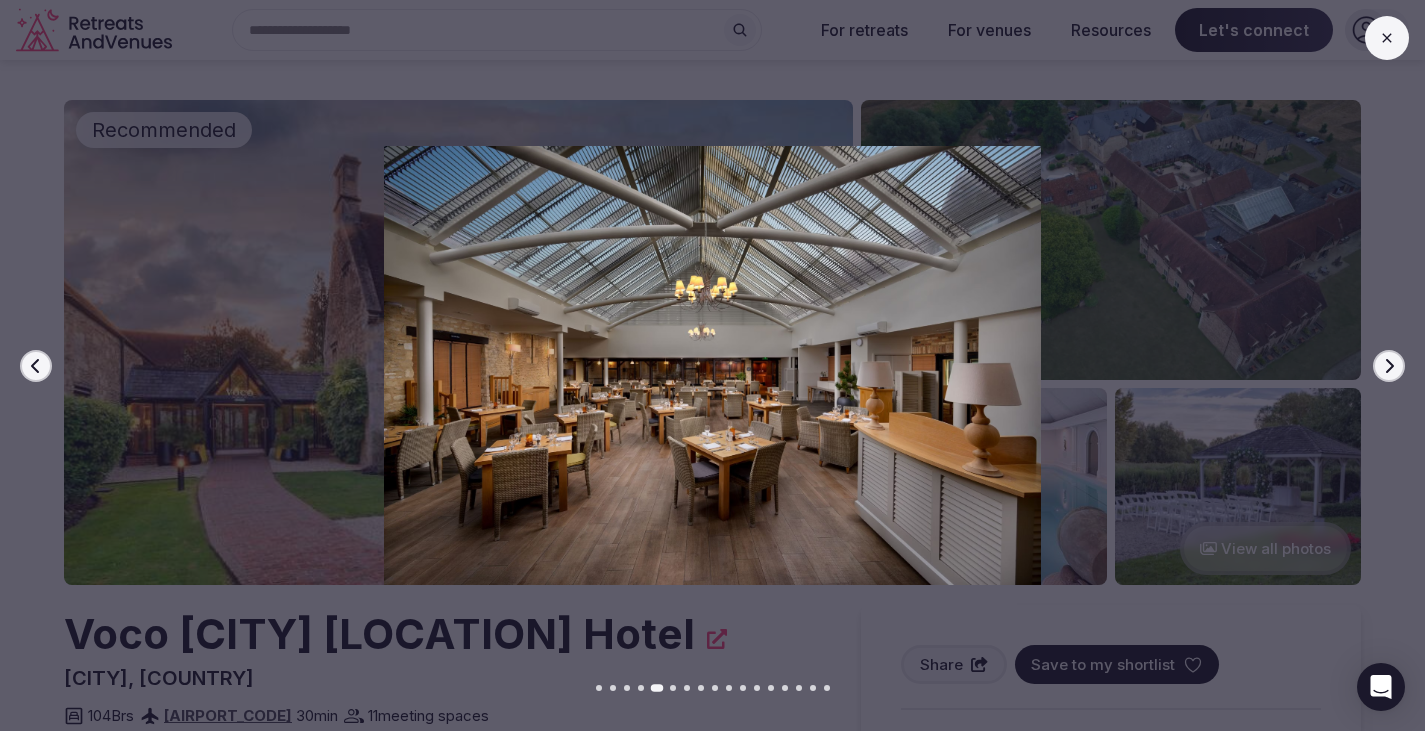 click 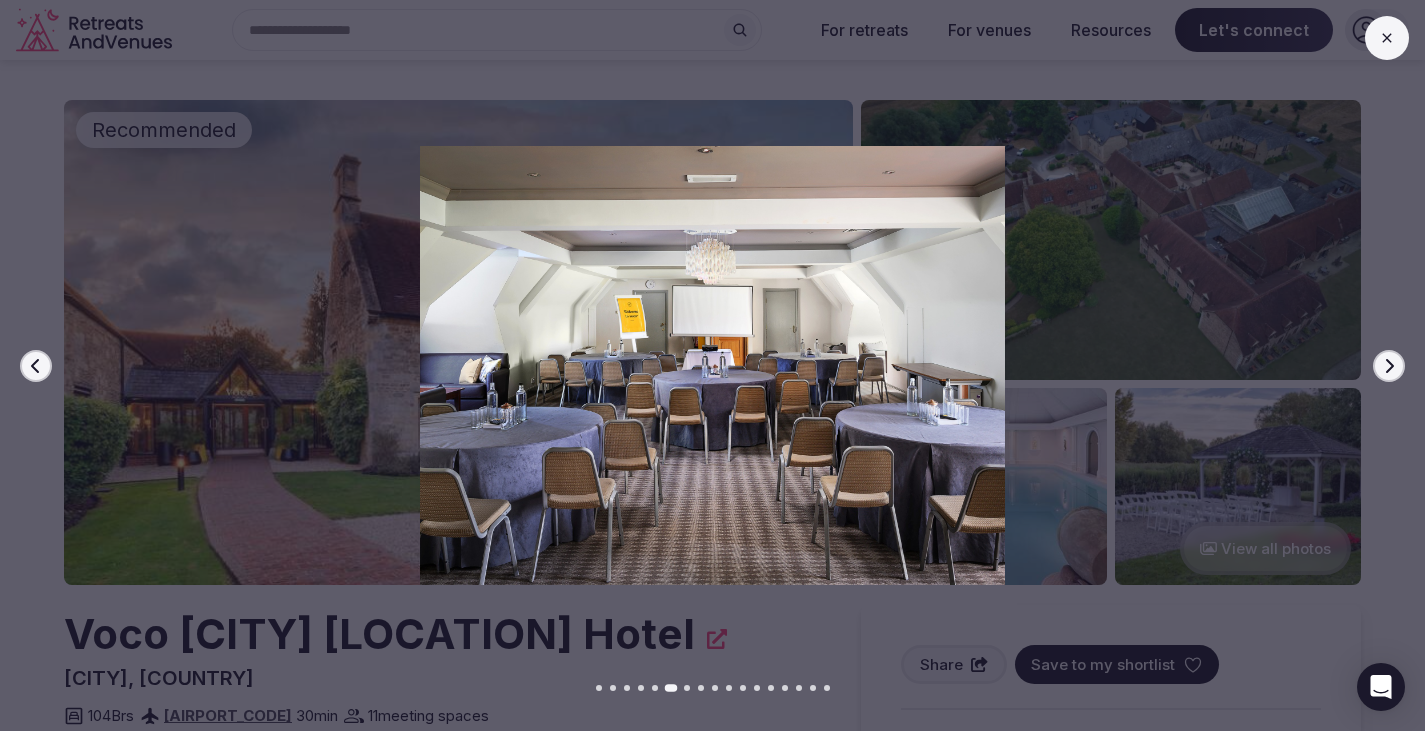 click 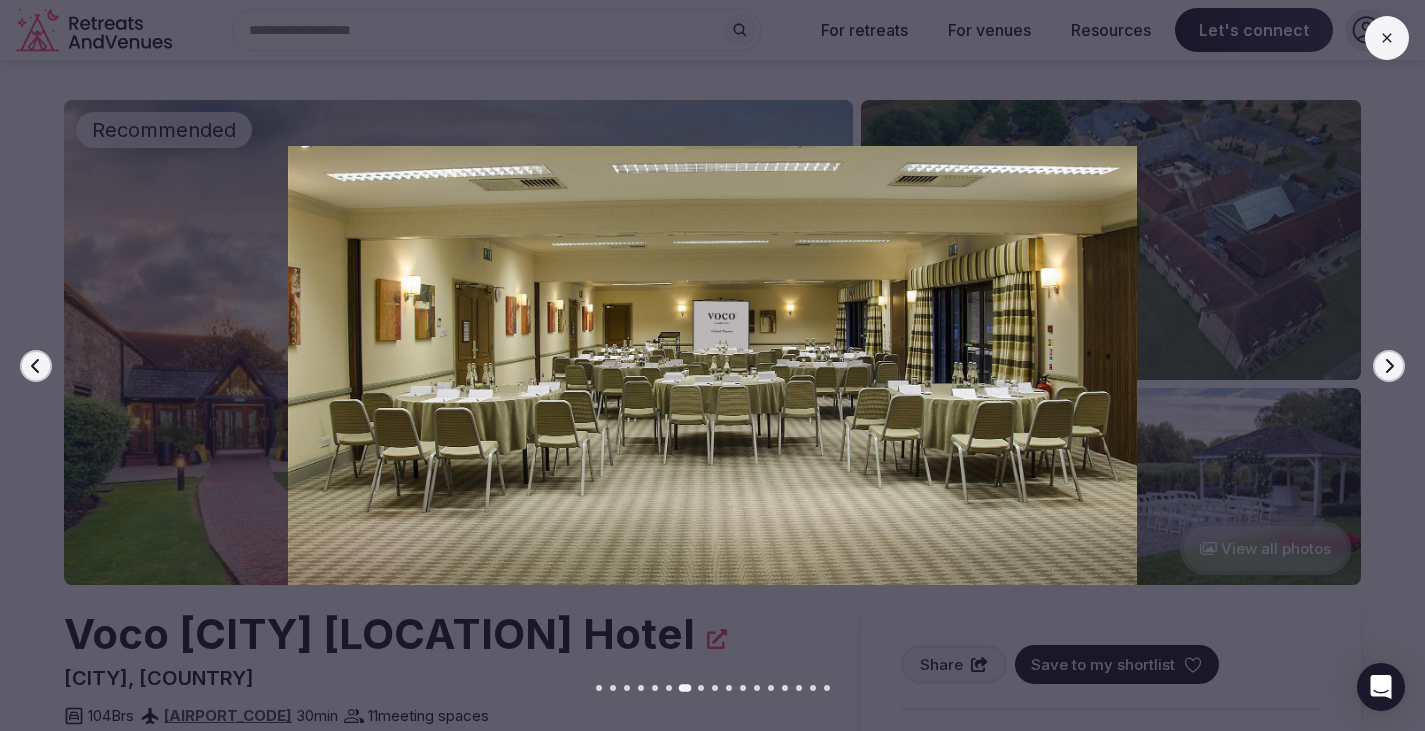 click 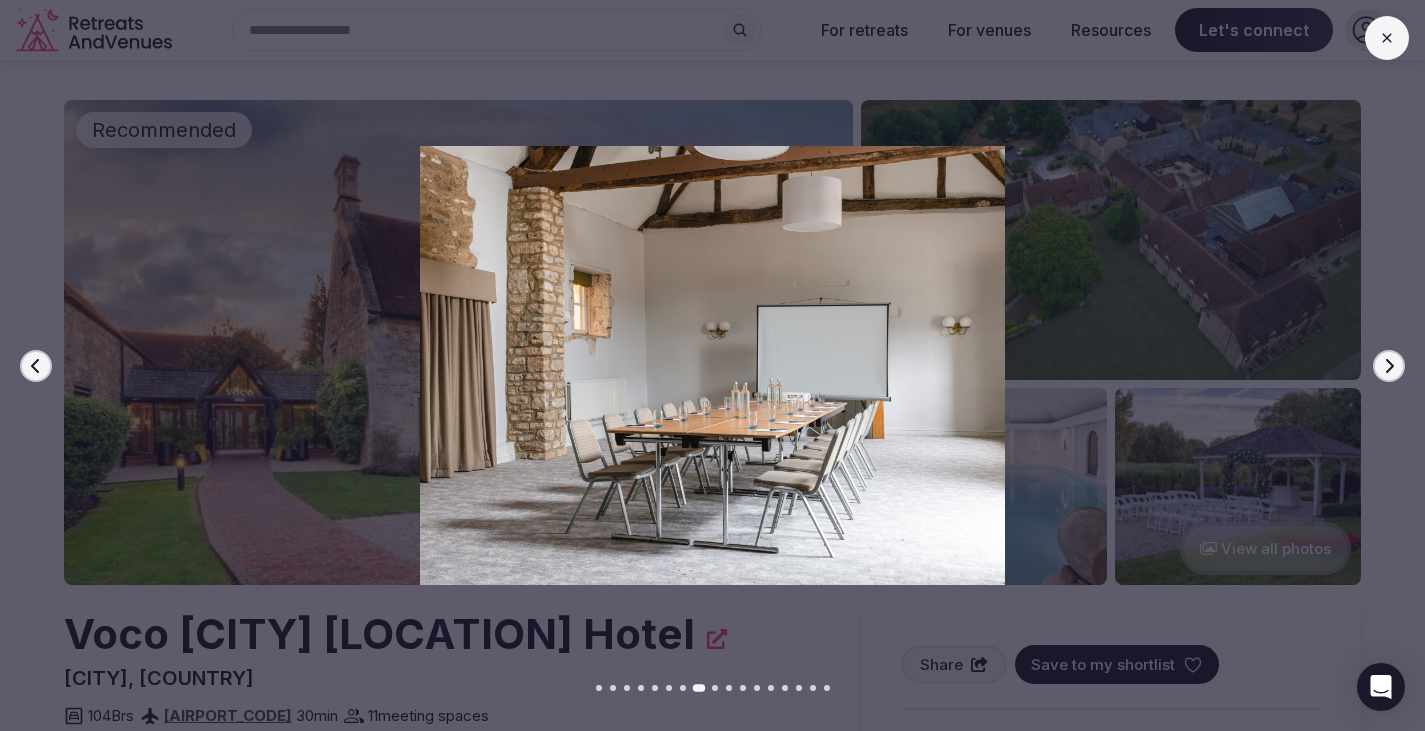 click 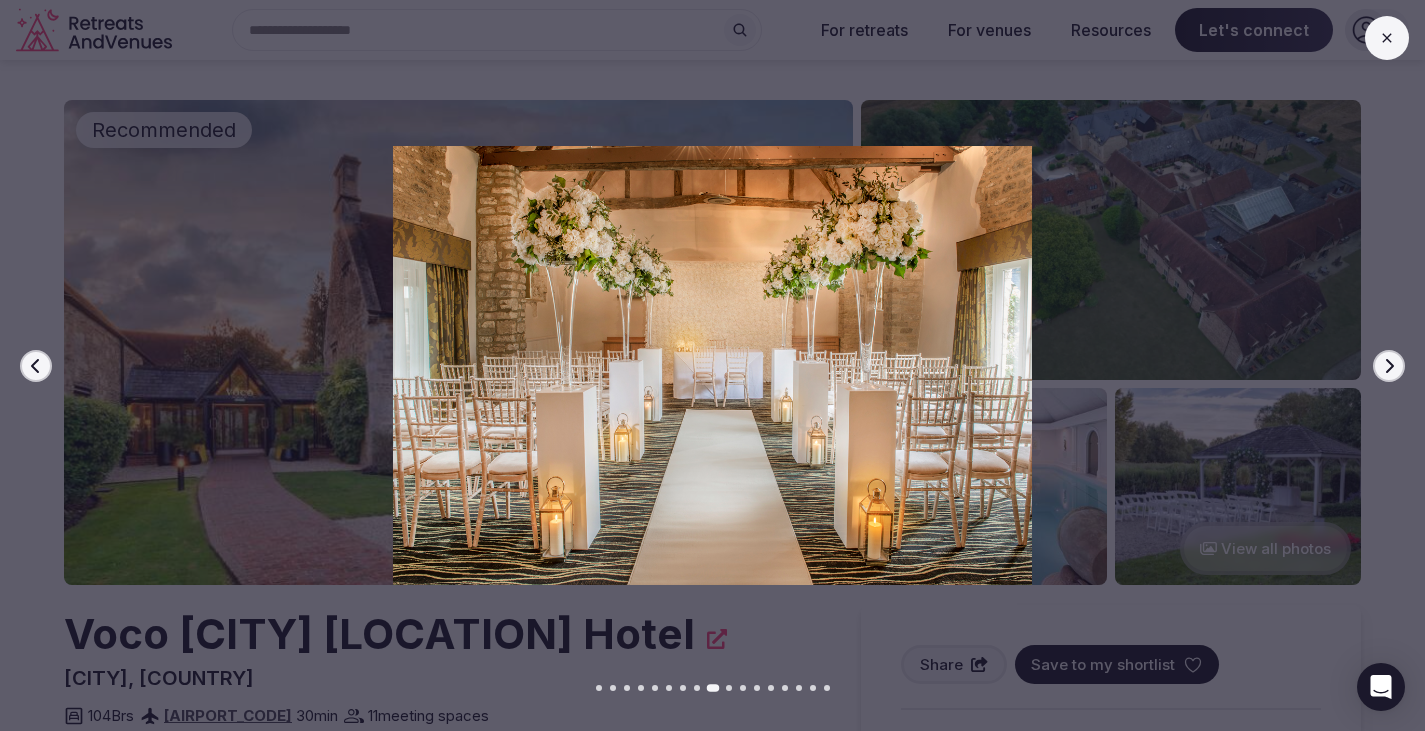 click 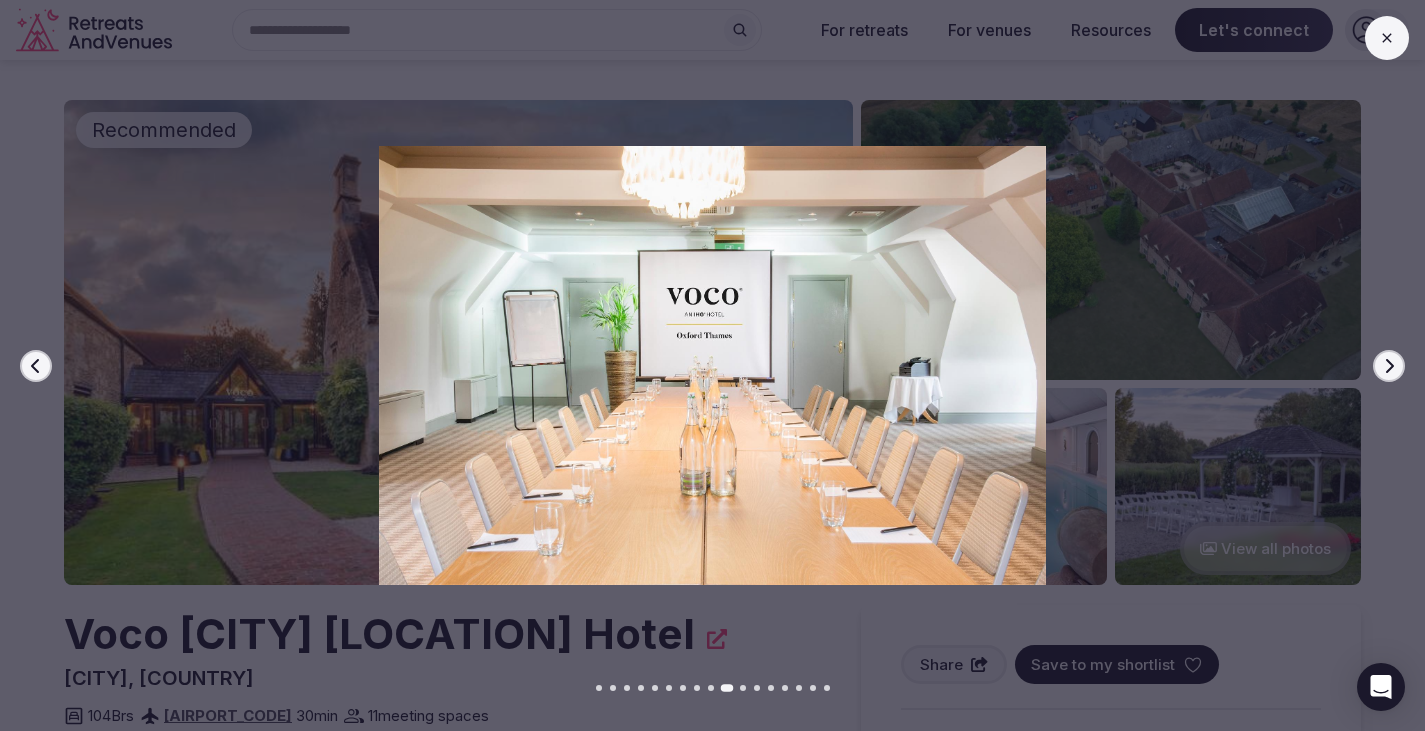 click 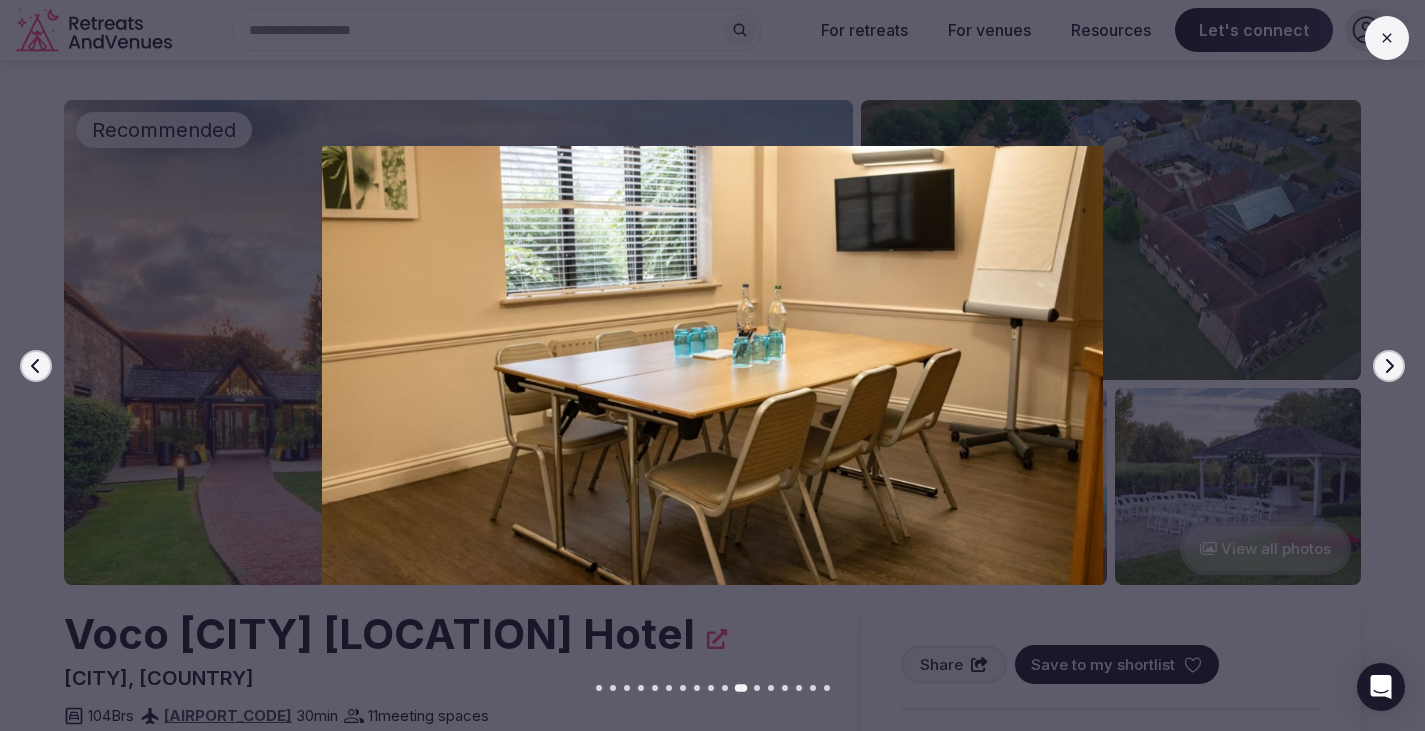 click 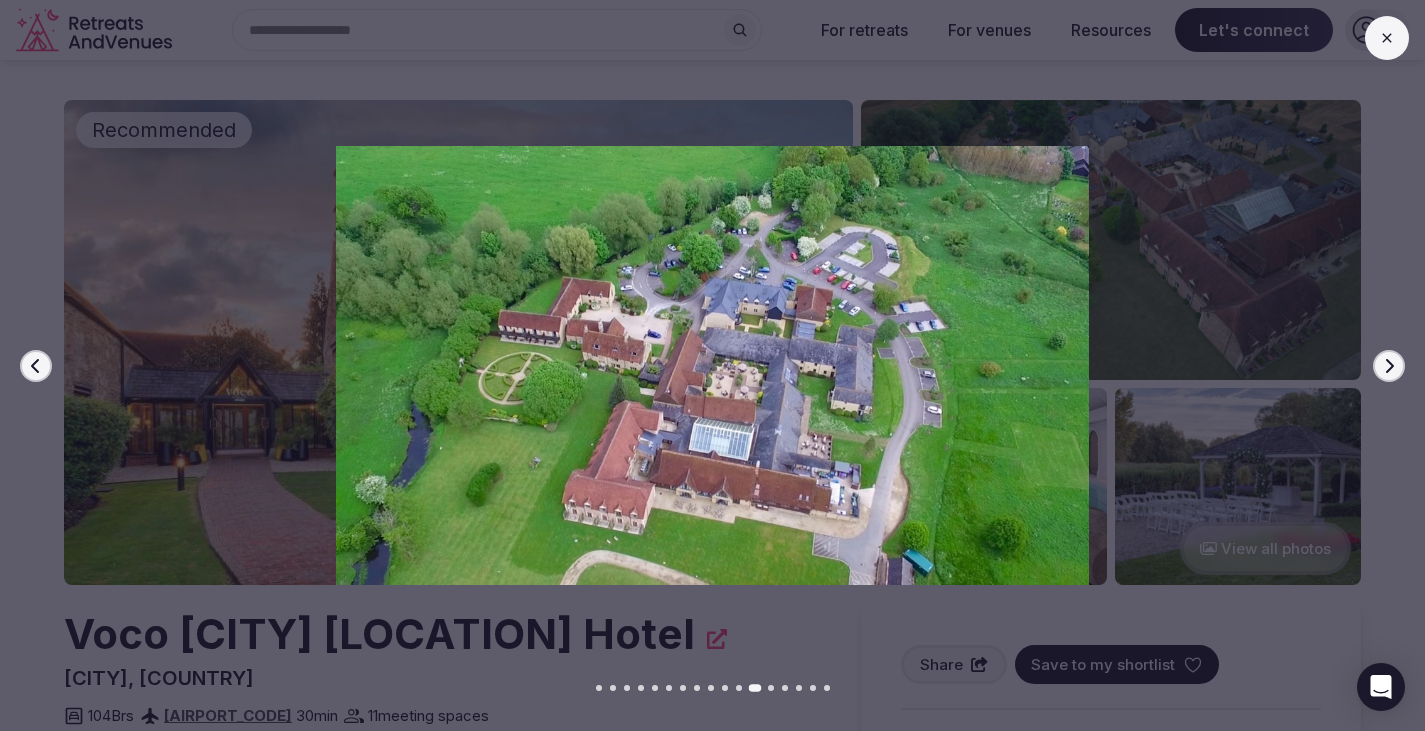 click 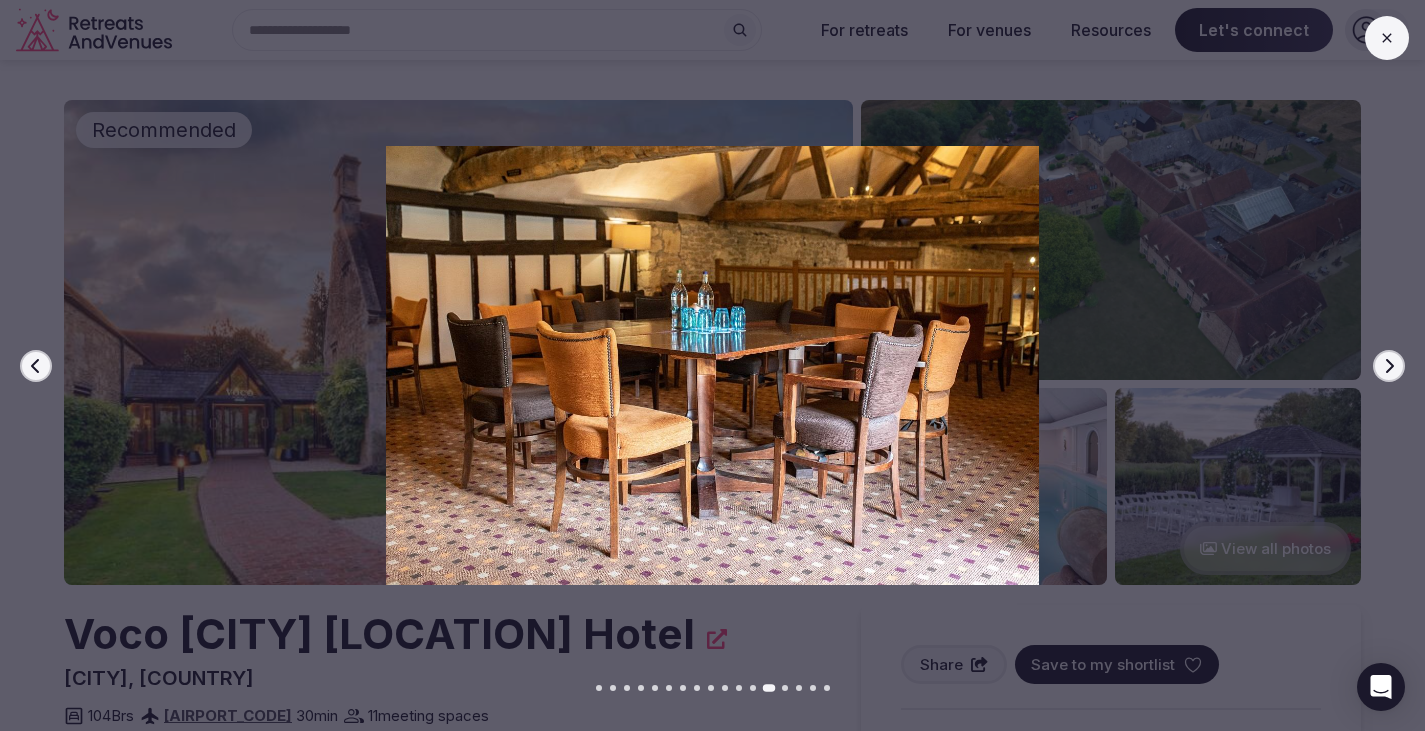 click 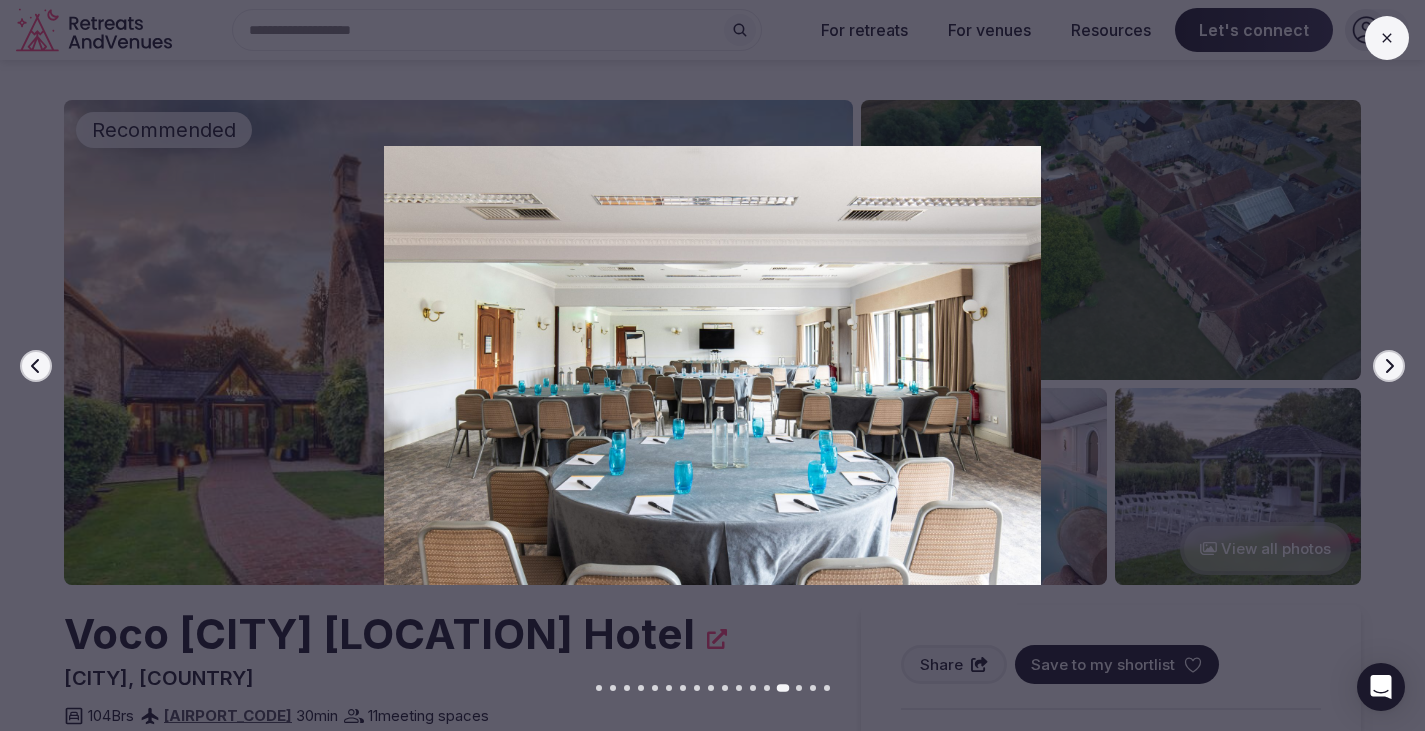 click 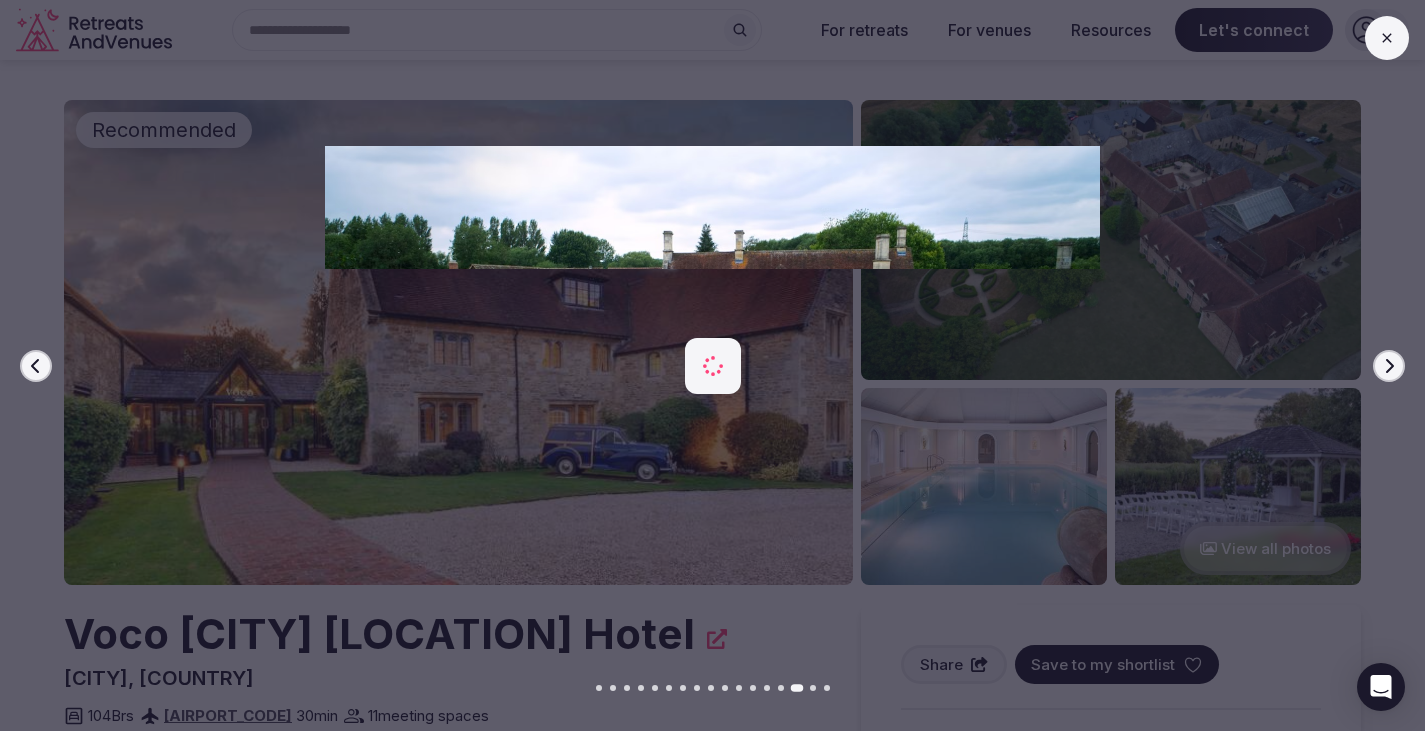 click 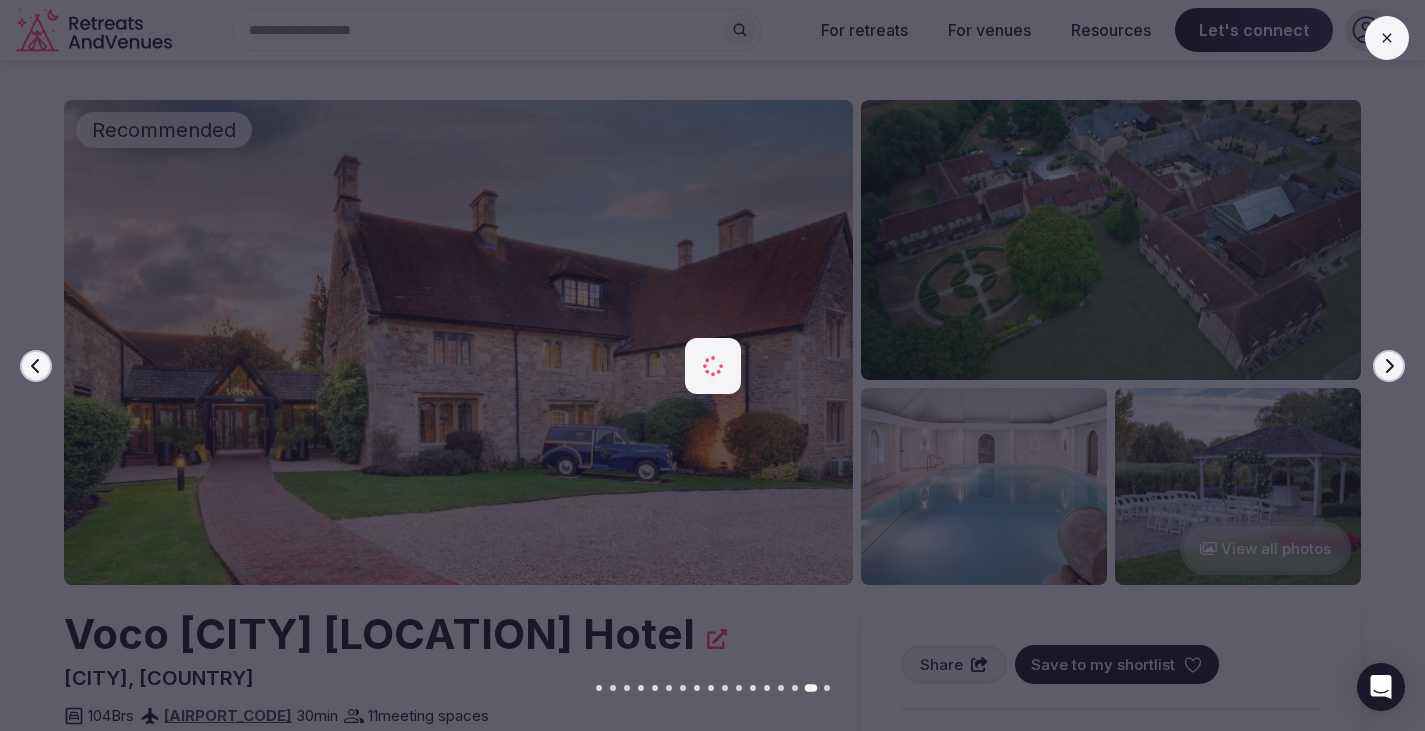 click 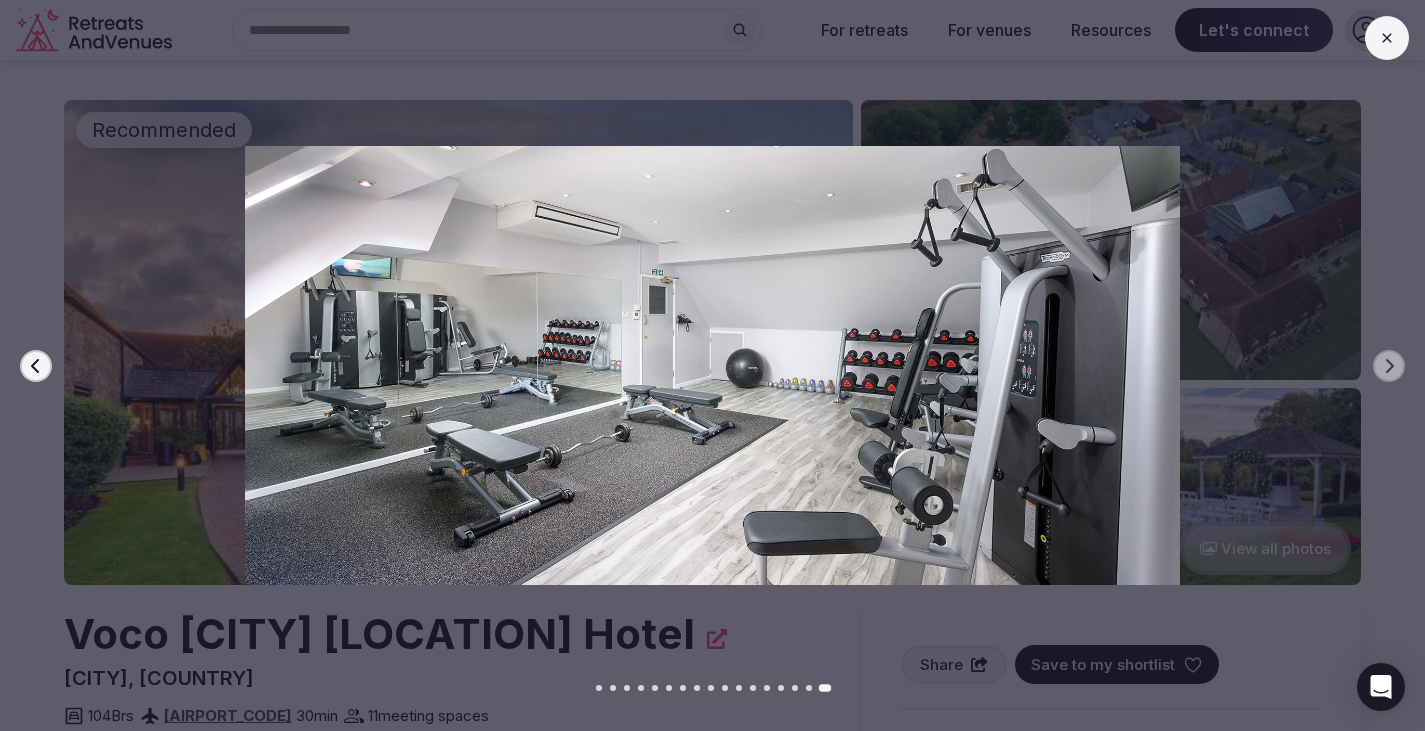 click at bounding box center (1387, 38) 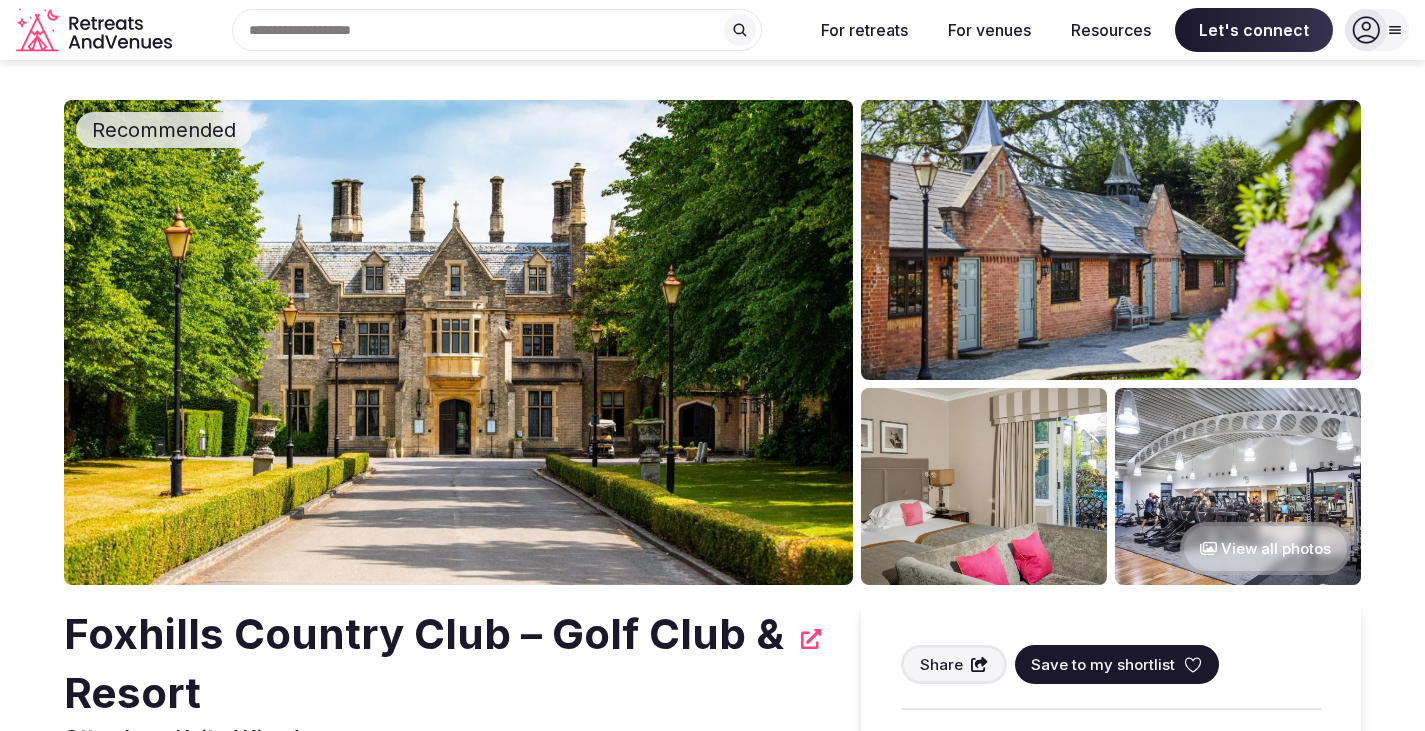 scroll, scrollTop: 0, scrollLeft: 0, axis: both 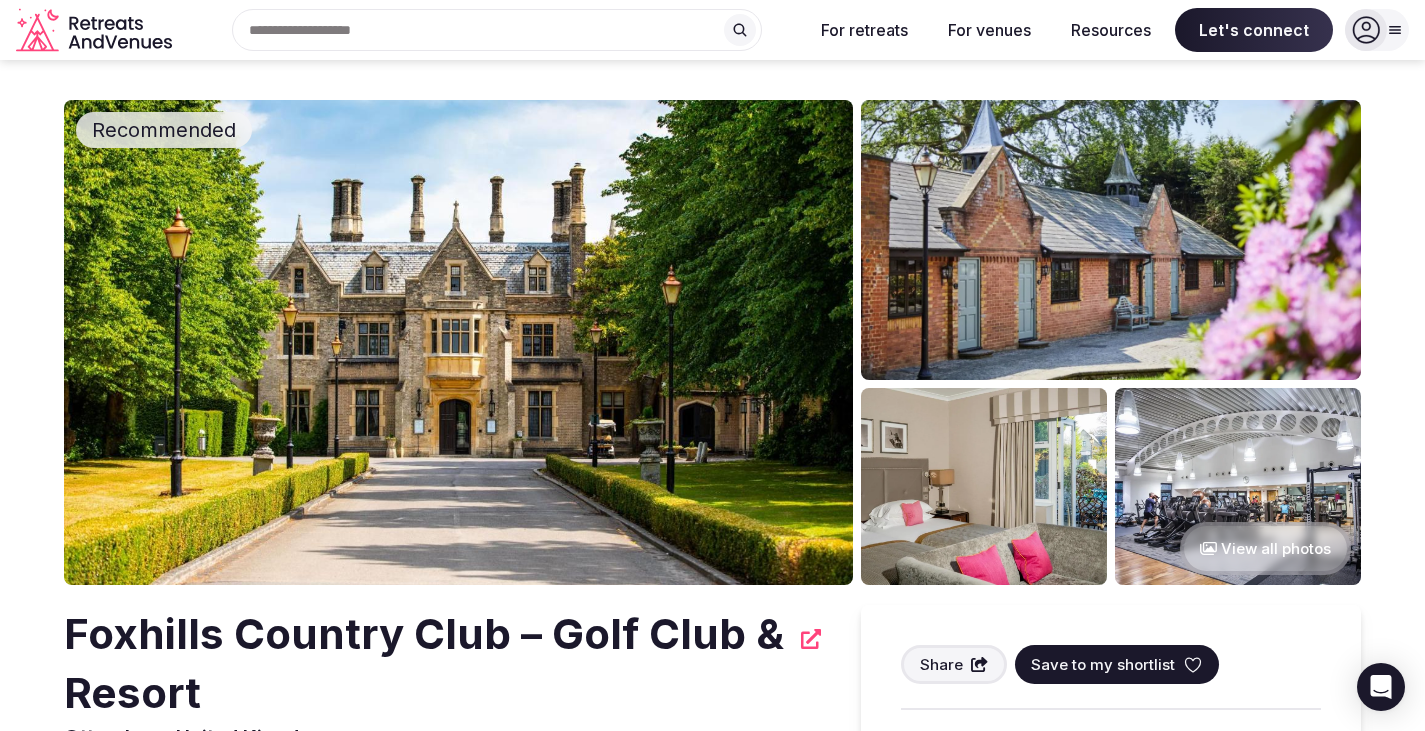 click at bounding box center (458, 342) 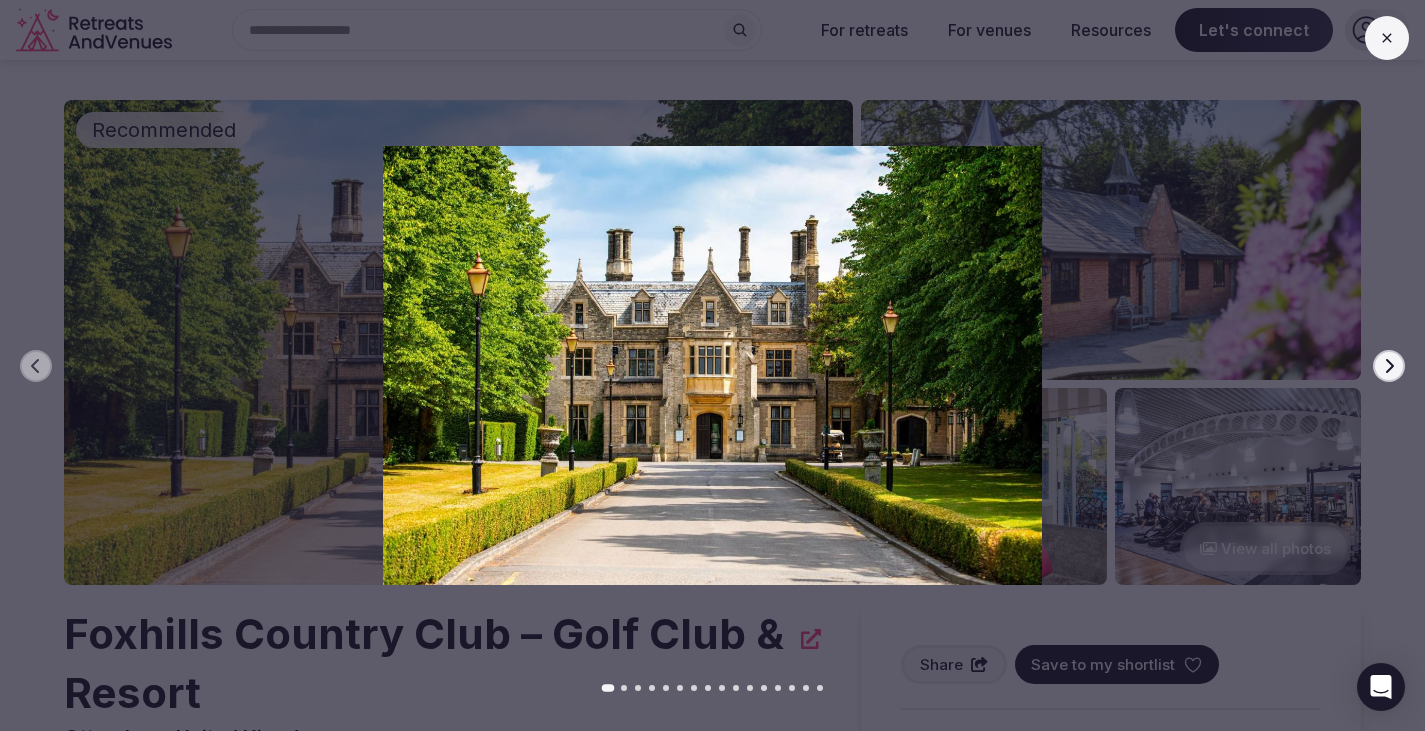 click on "Next slide" at bounding box center (1389, 366) 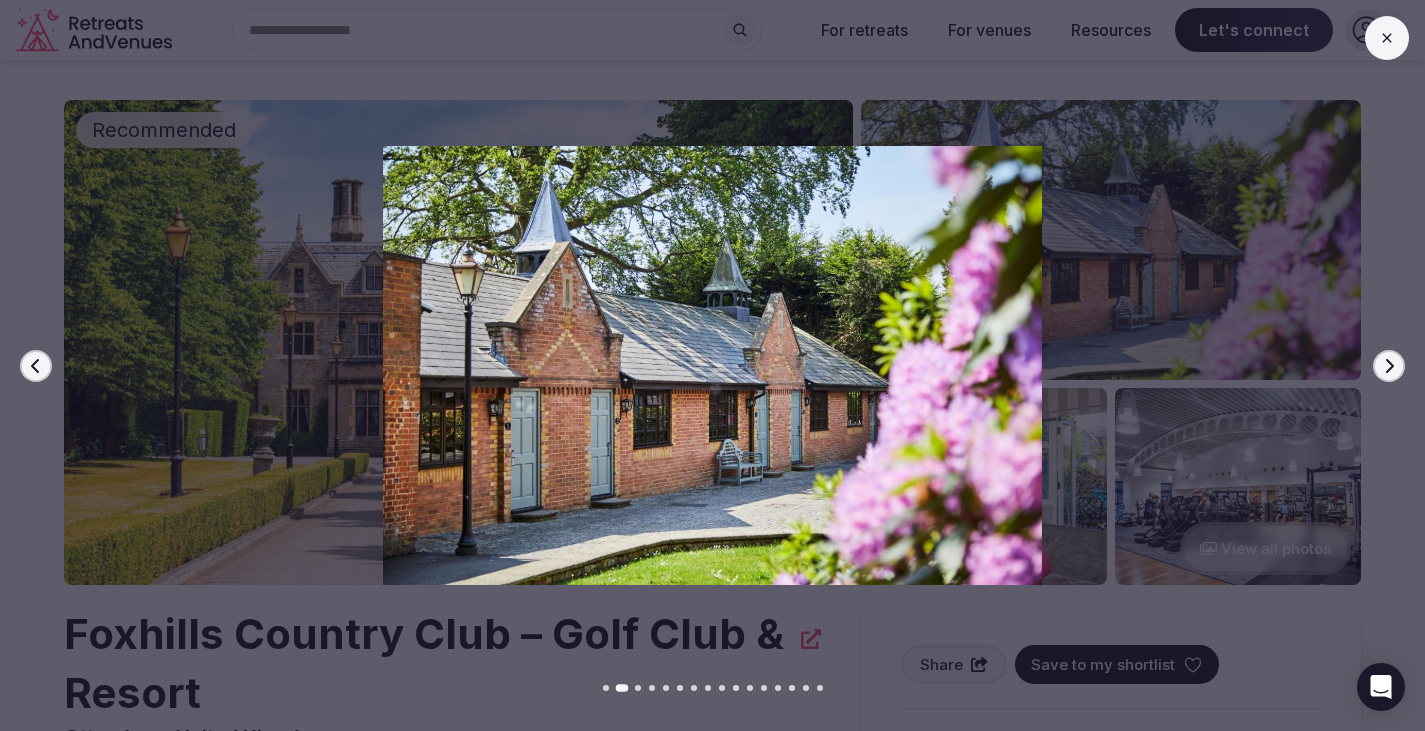 click 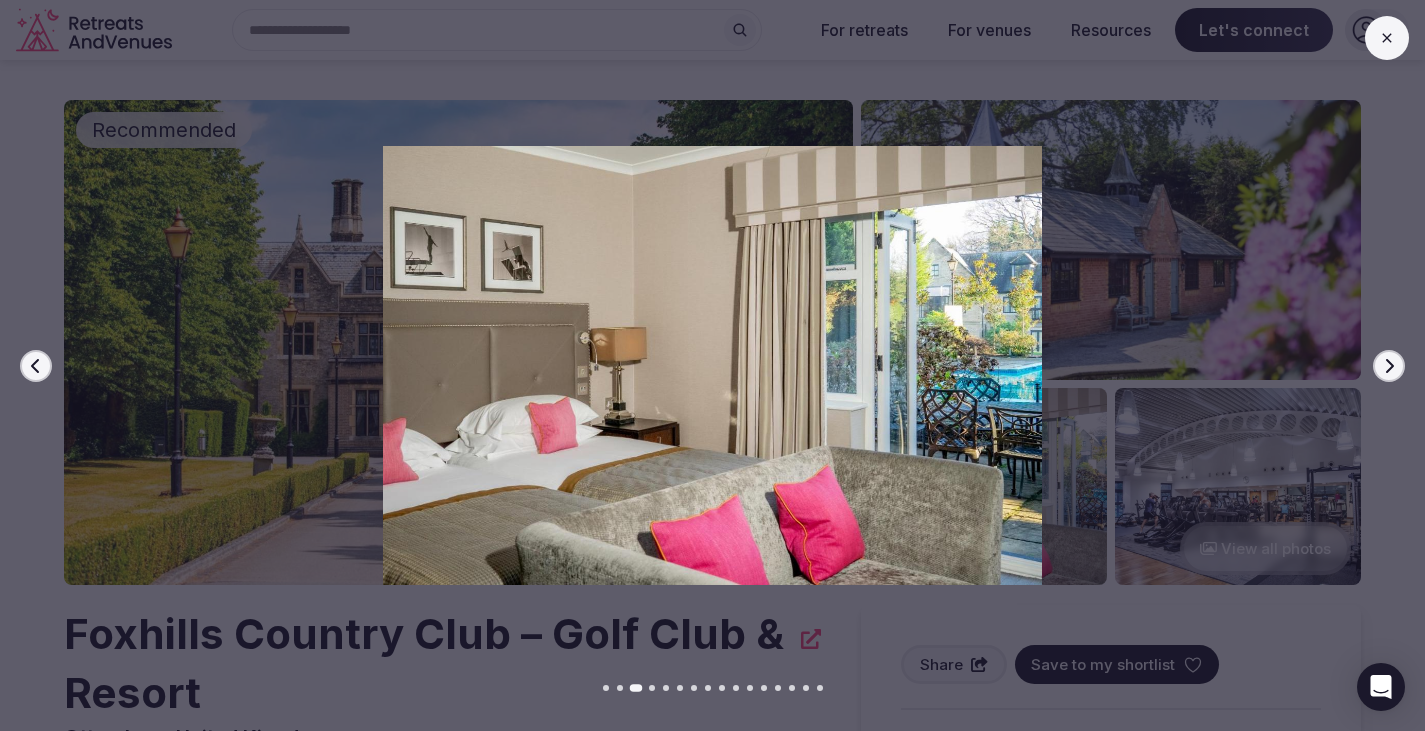 click 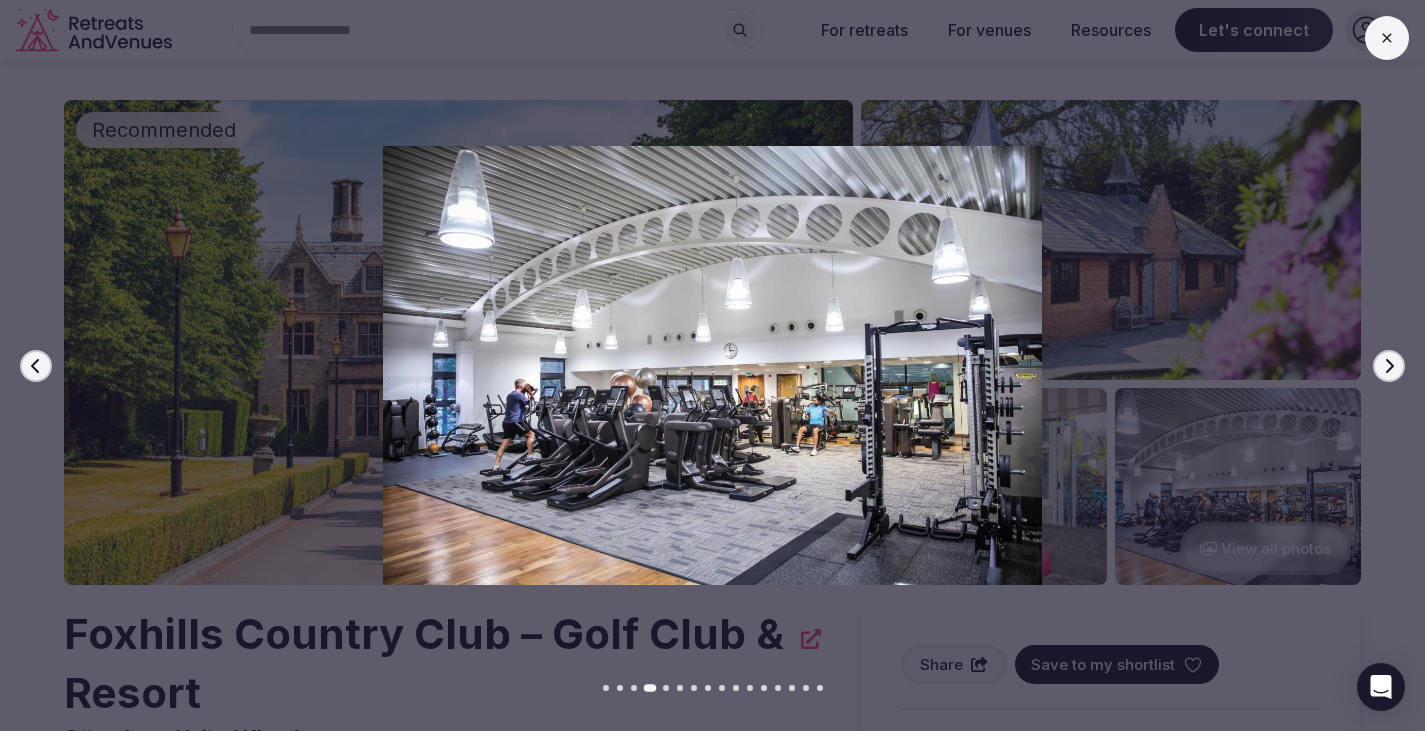 click 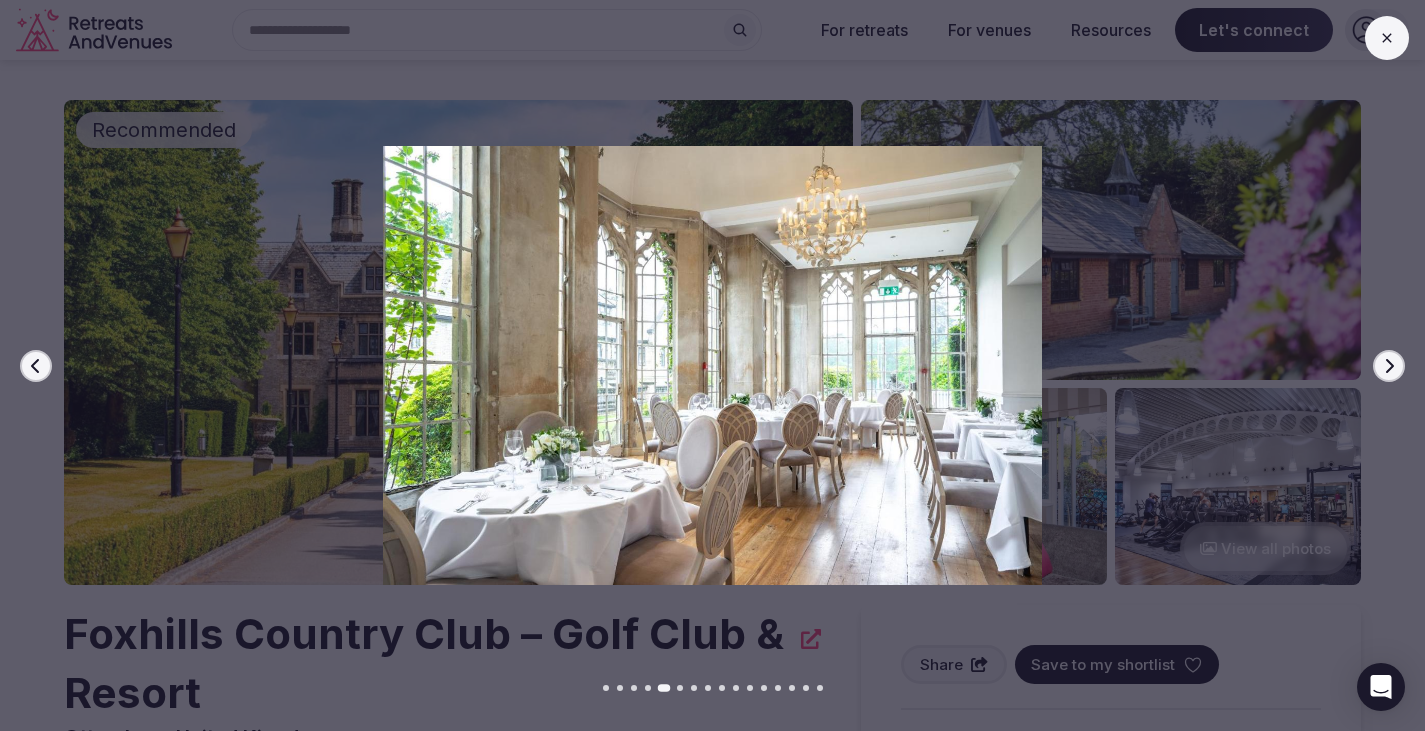 click 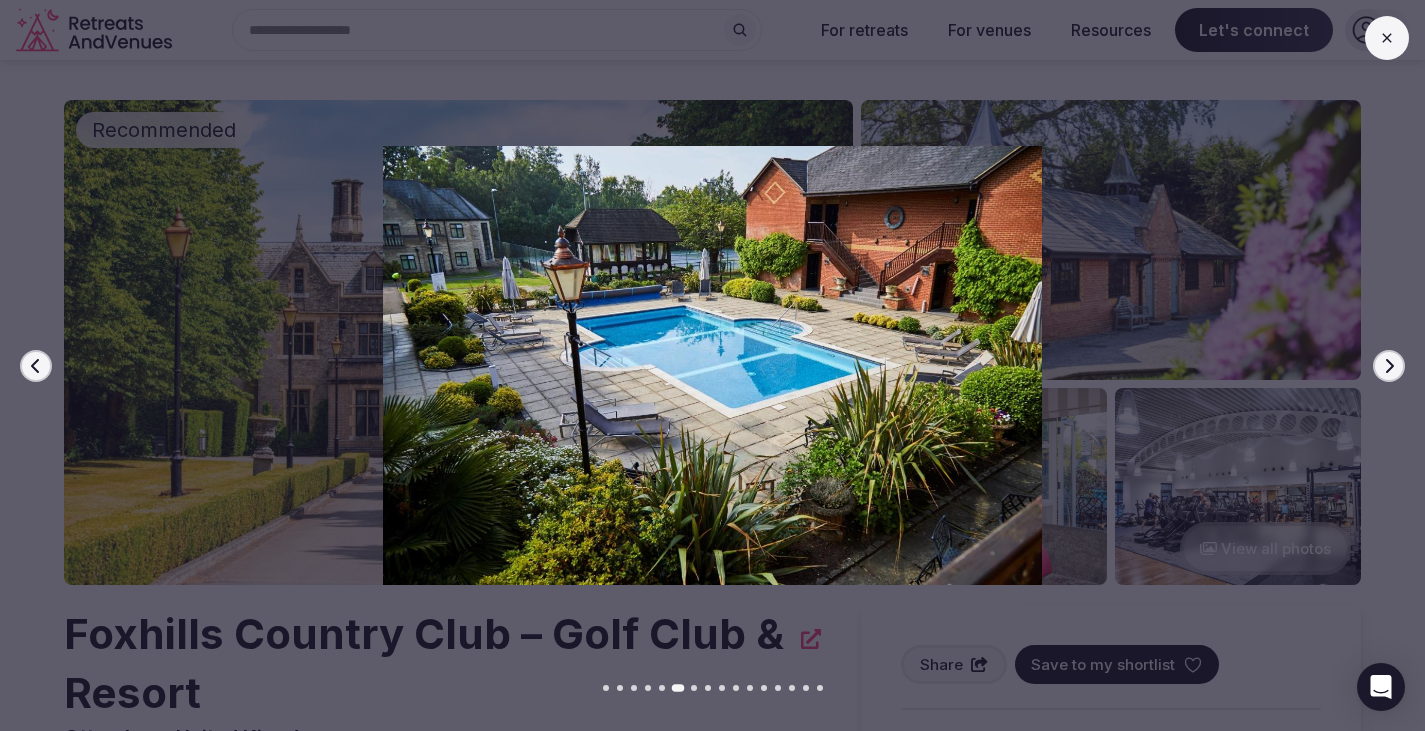 click 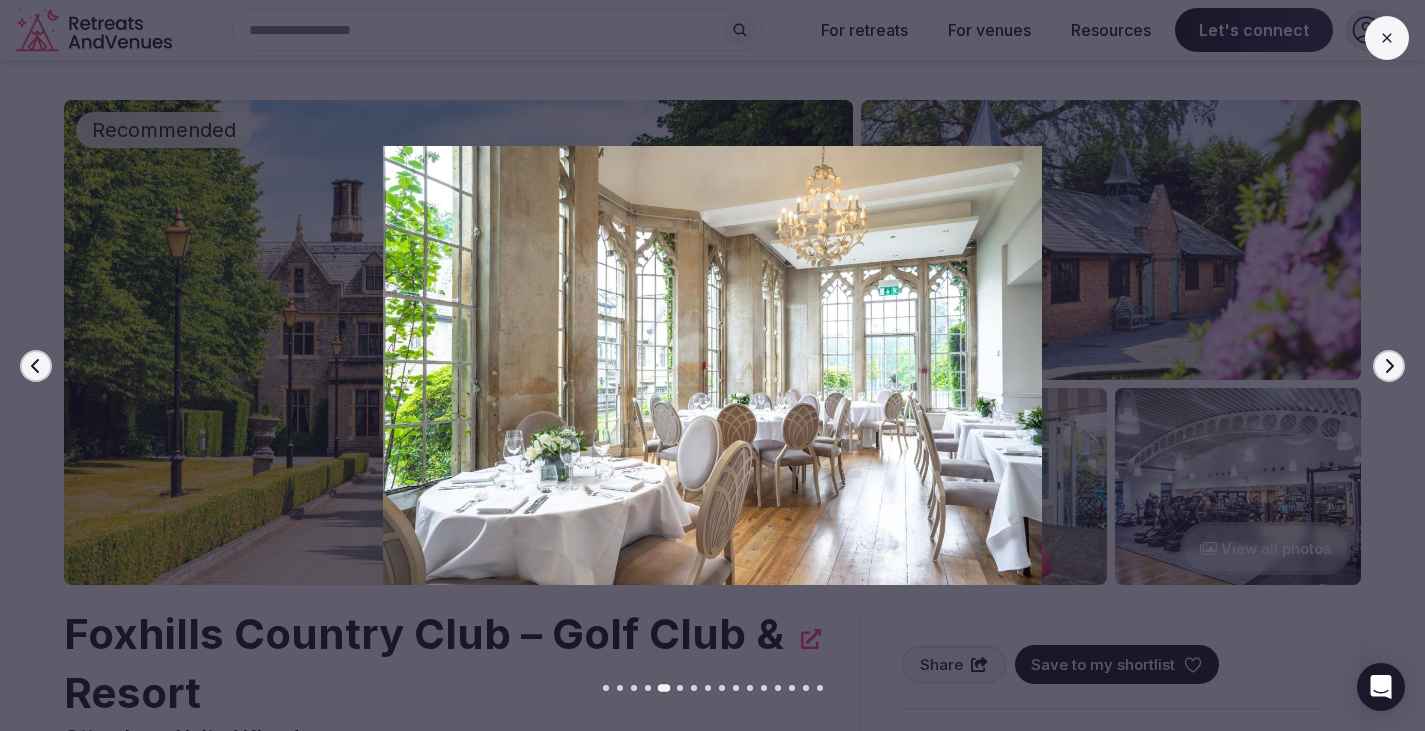 click on "Next slide" at bounding box center [1389, 366] 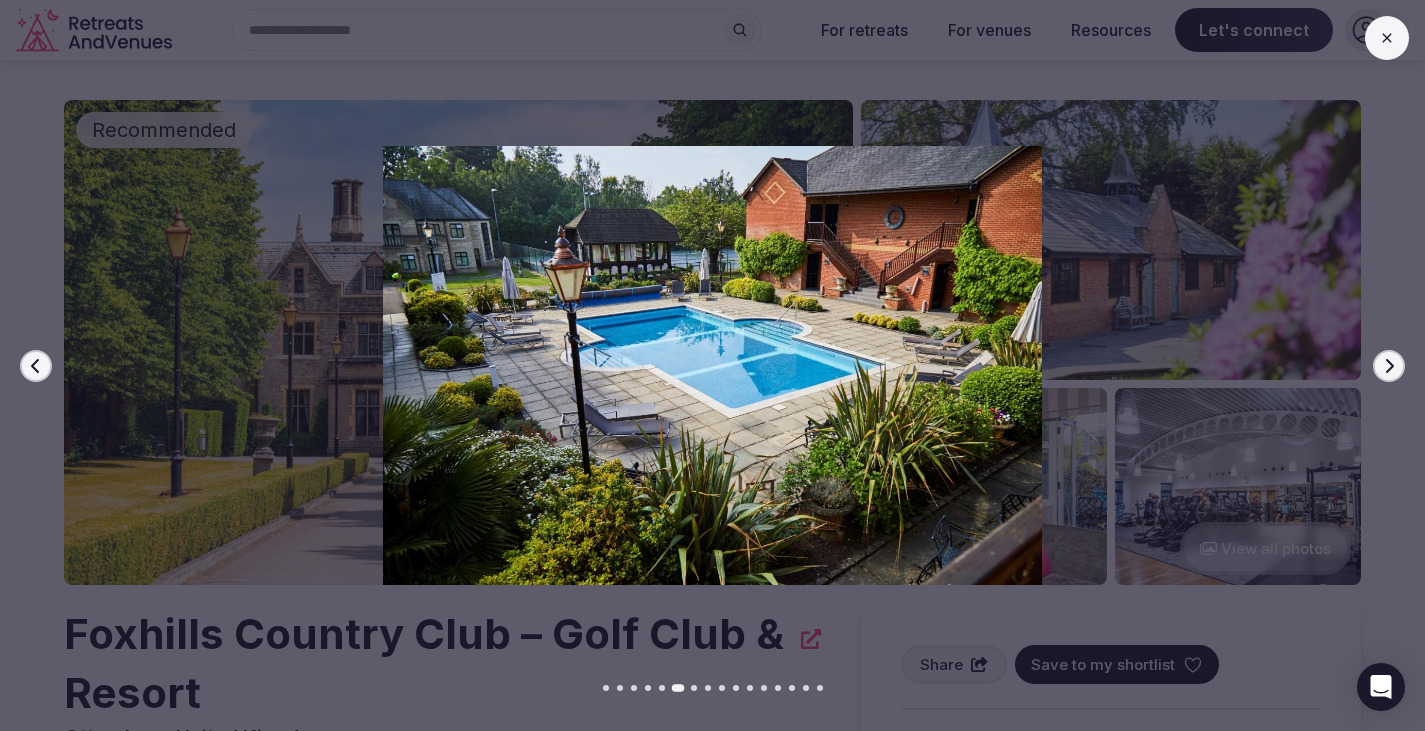 click on "Next slide" at bounding box center (1389, 366) 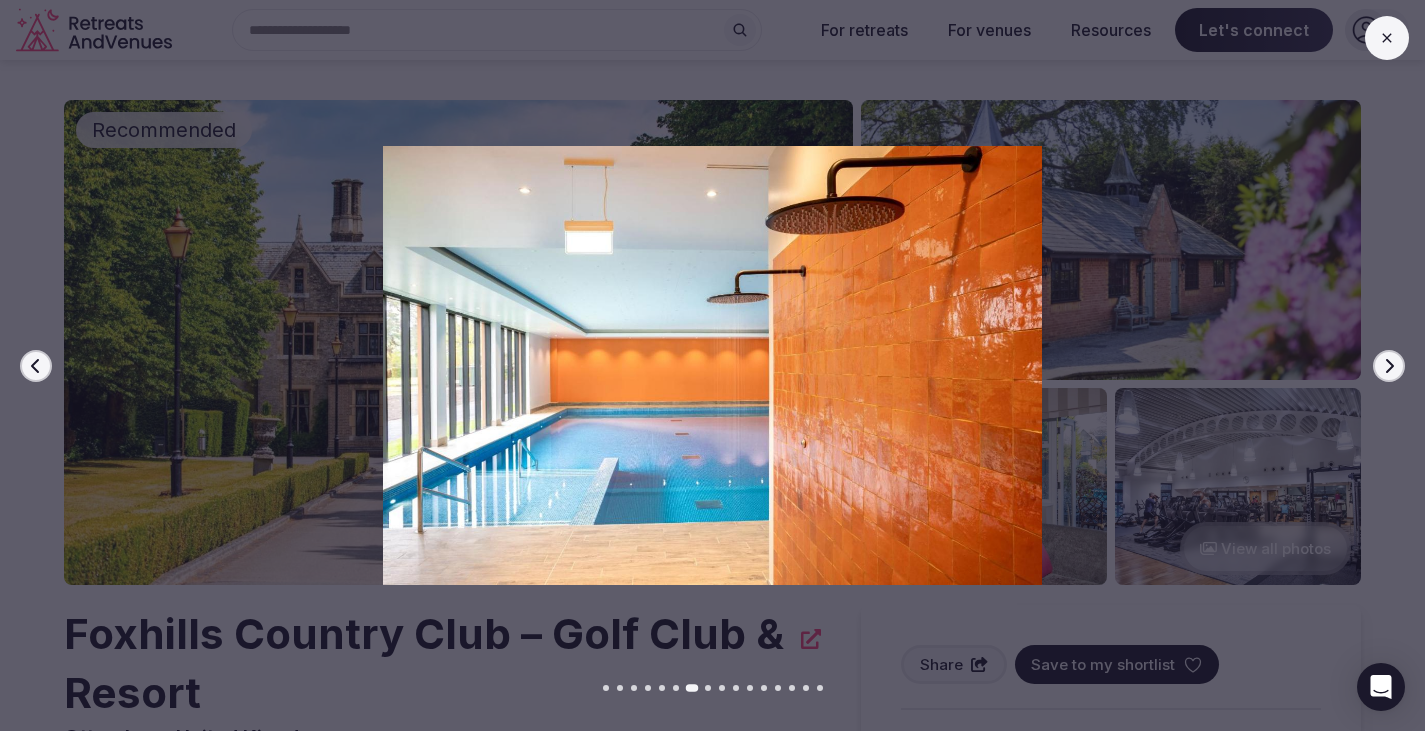 click on "Next slide" at bounding box center [1389, 366] 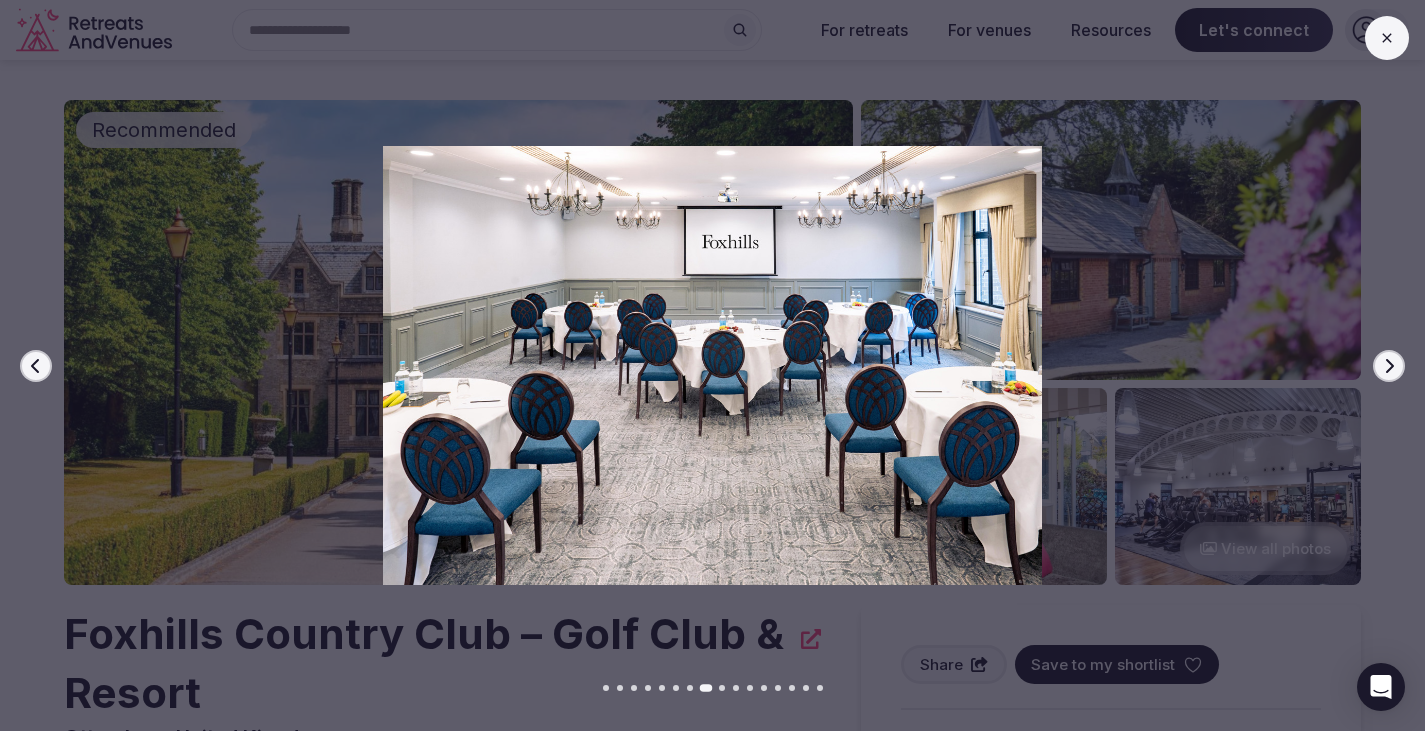 click at bounding box center [1387, 38] 